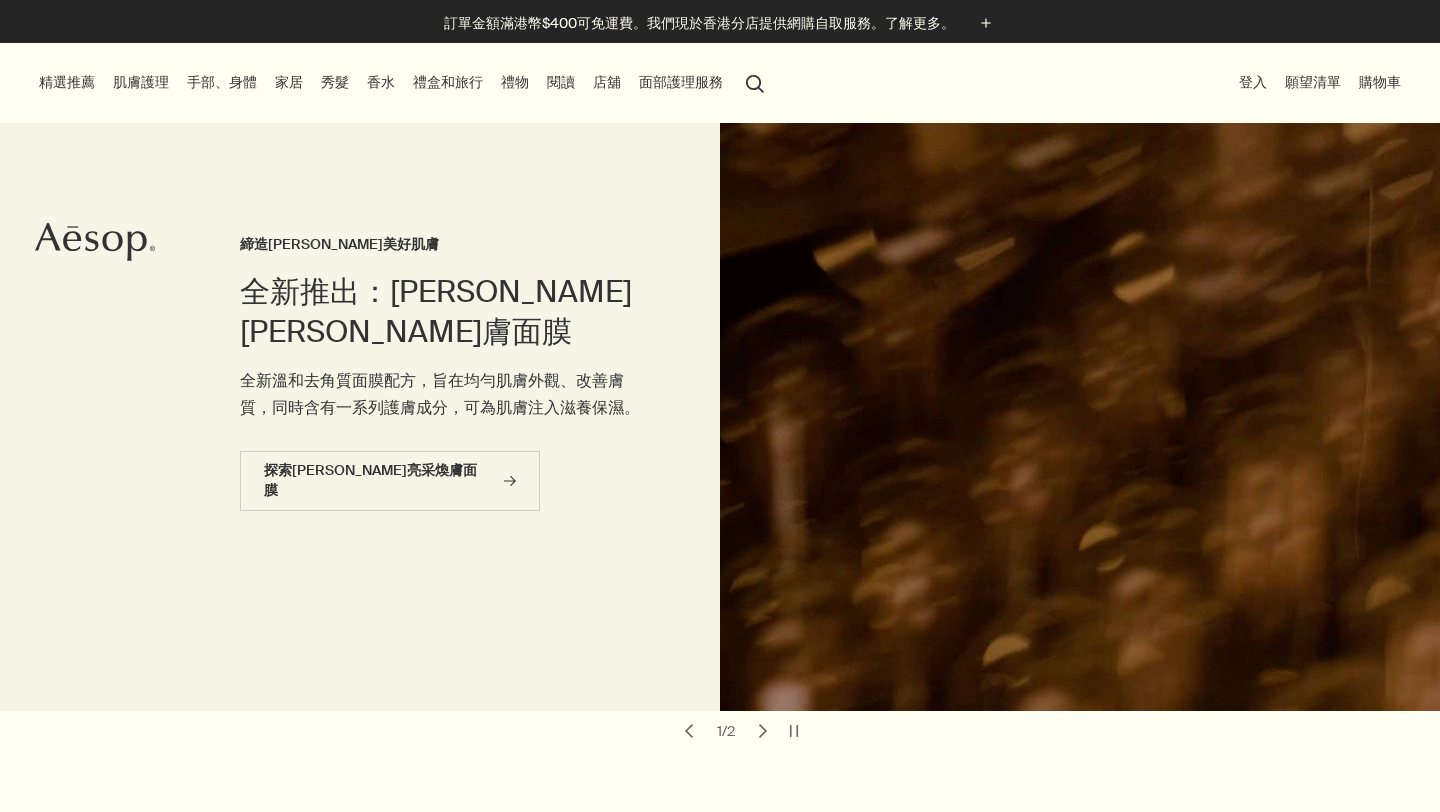 scroll, scrollTop: 0, scrollLeft: 0, axis: both 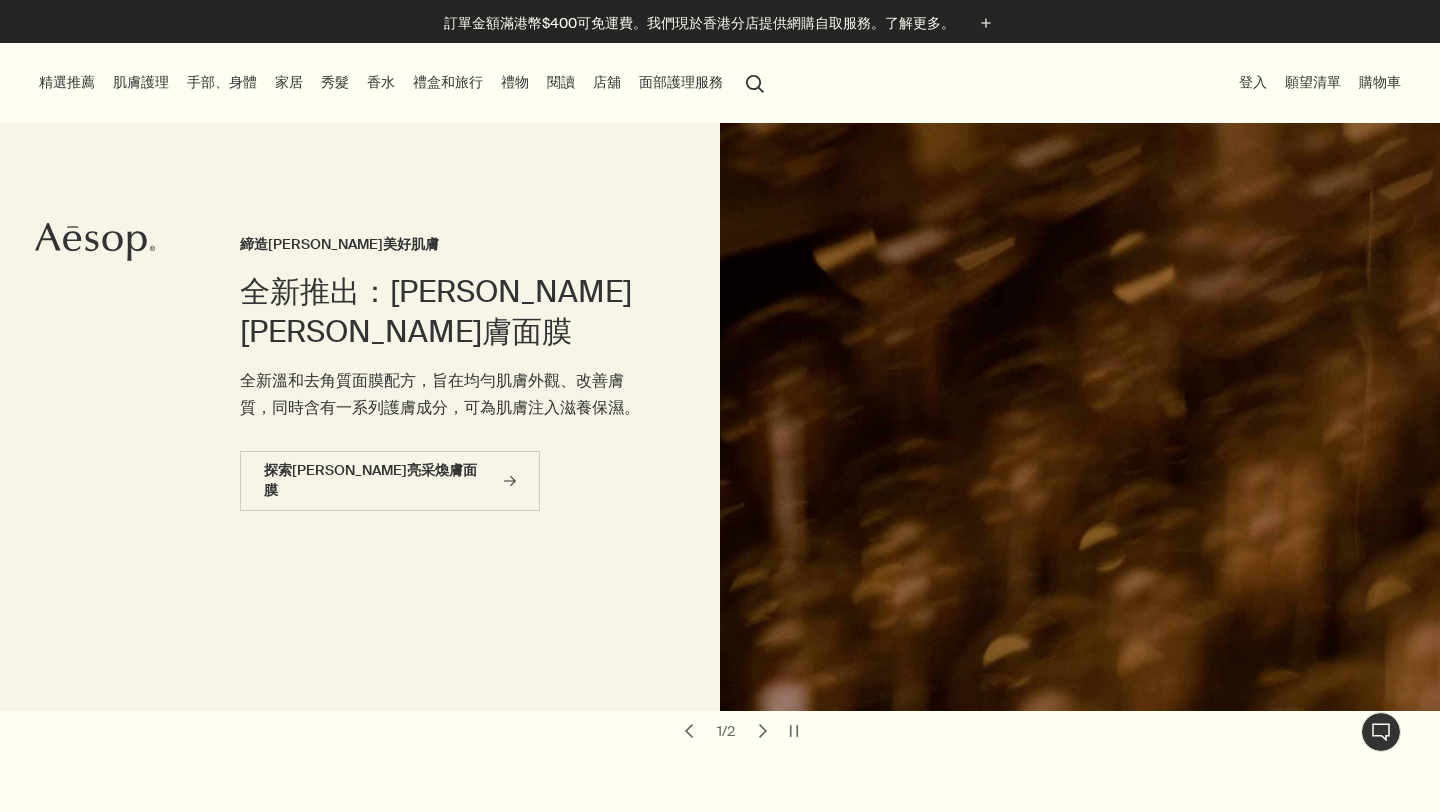 click on "search 搜索" at bounding box center (755, 82) 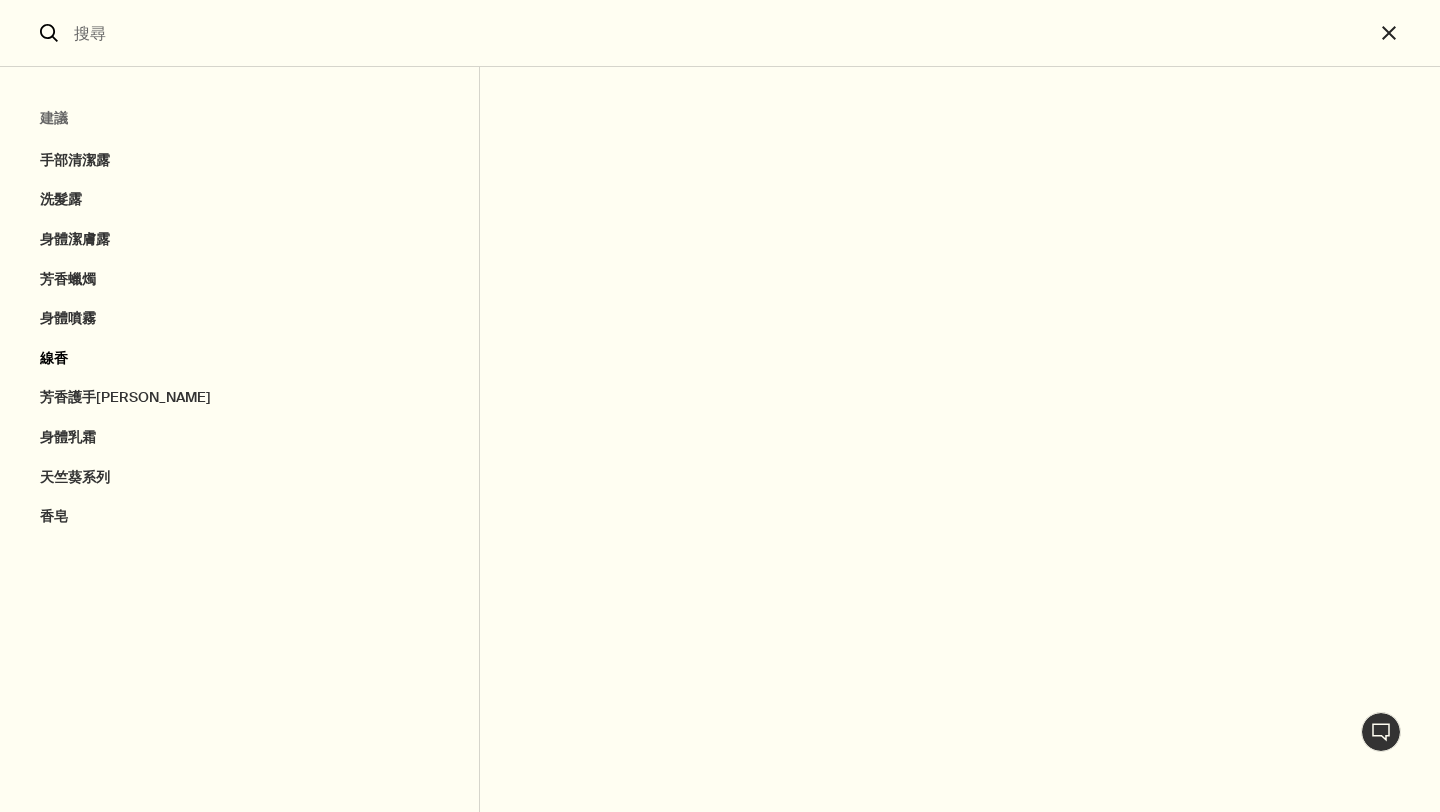 click on "線香" at bounding box center [239, 359] 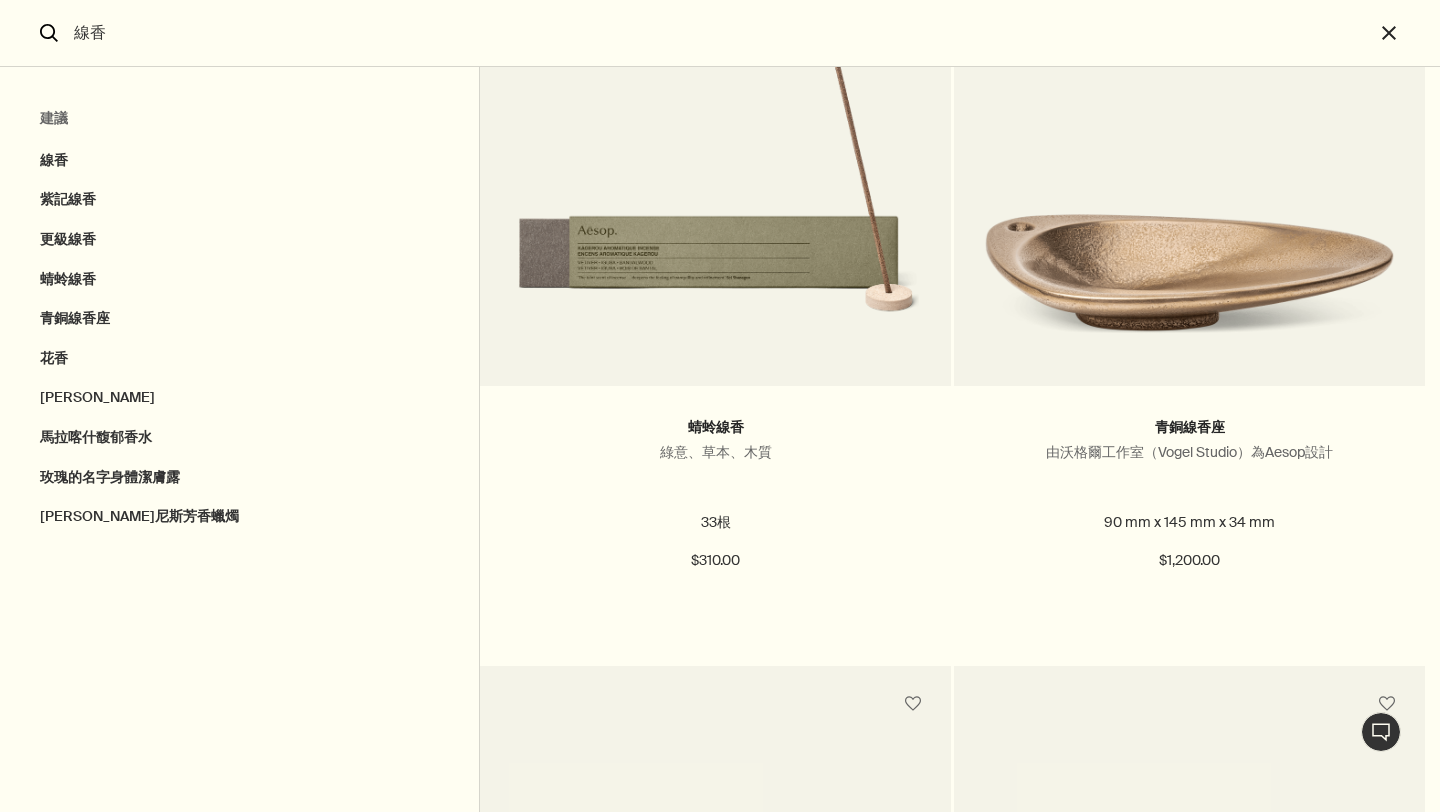 scroll, scrollTop: 635, scrollLeft: 0, axis: vertical 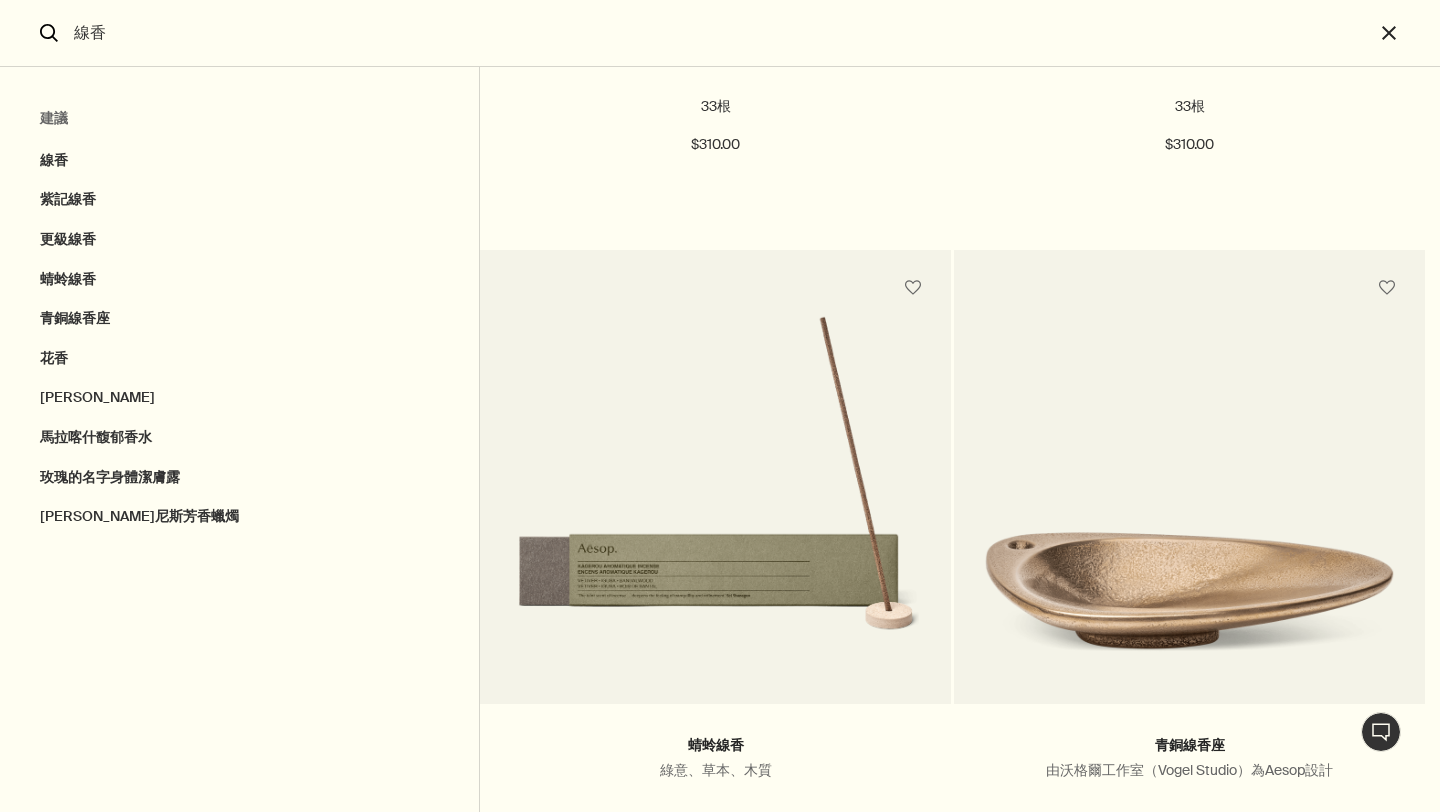 click on "線香" at bounding box center [720, 33] 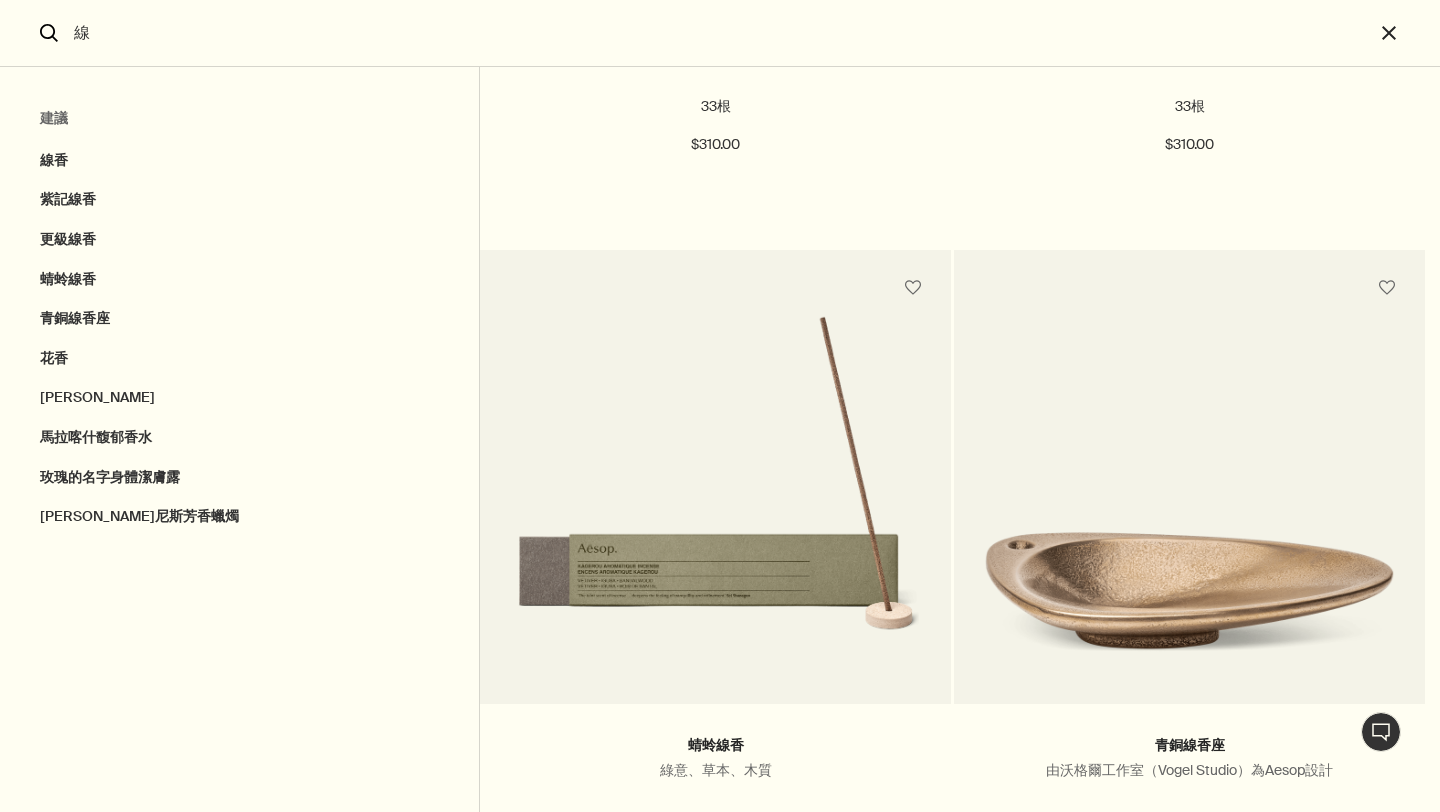 scroll, scrollTop: 0, scrollLeft: 0, axis: both 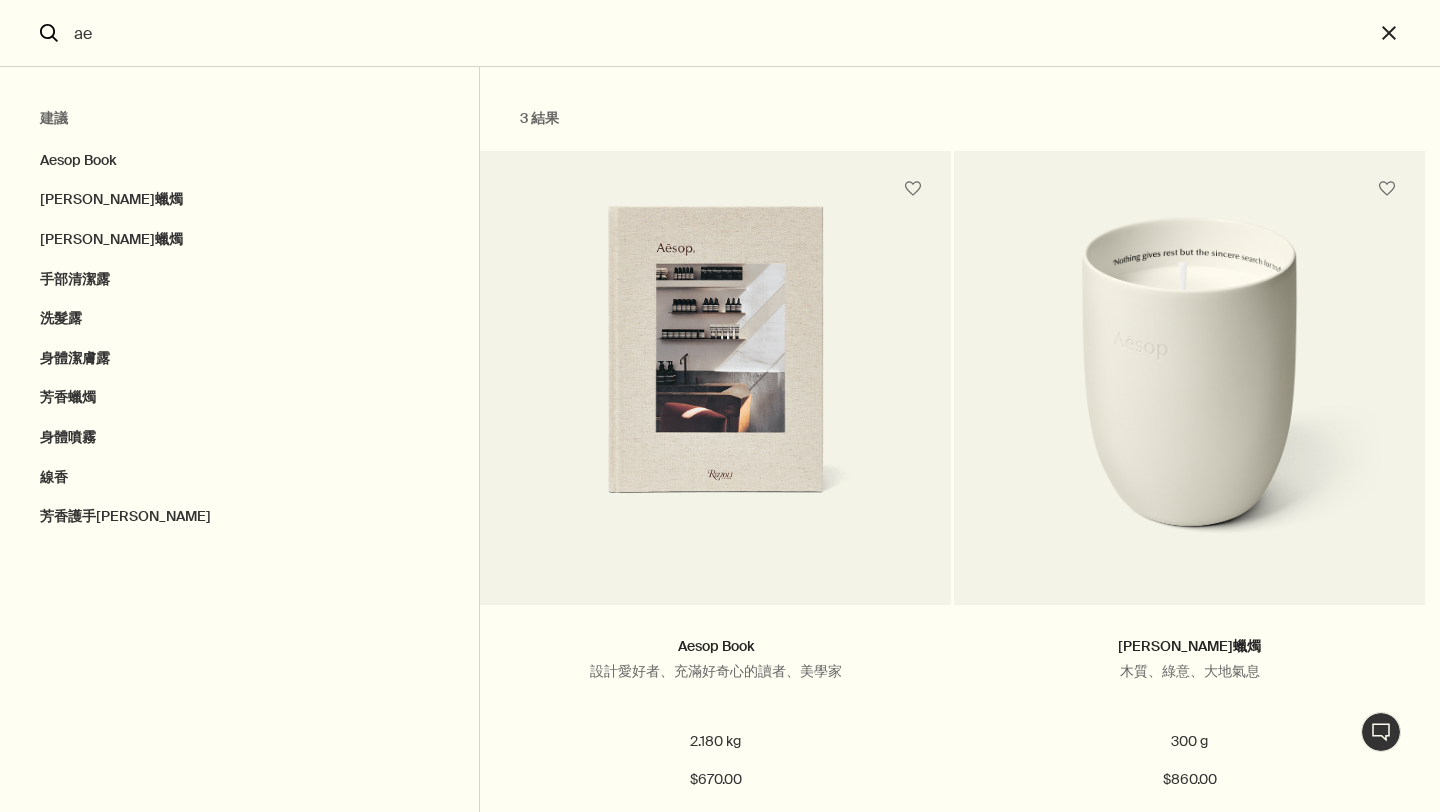type on "a" 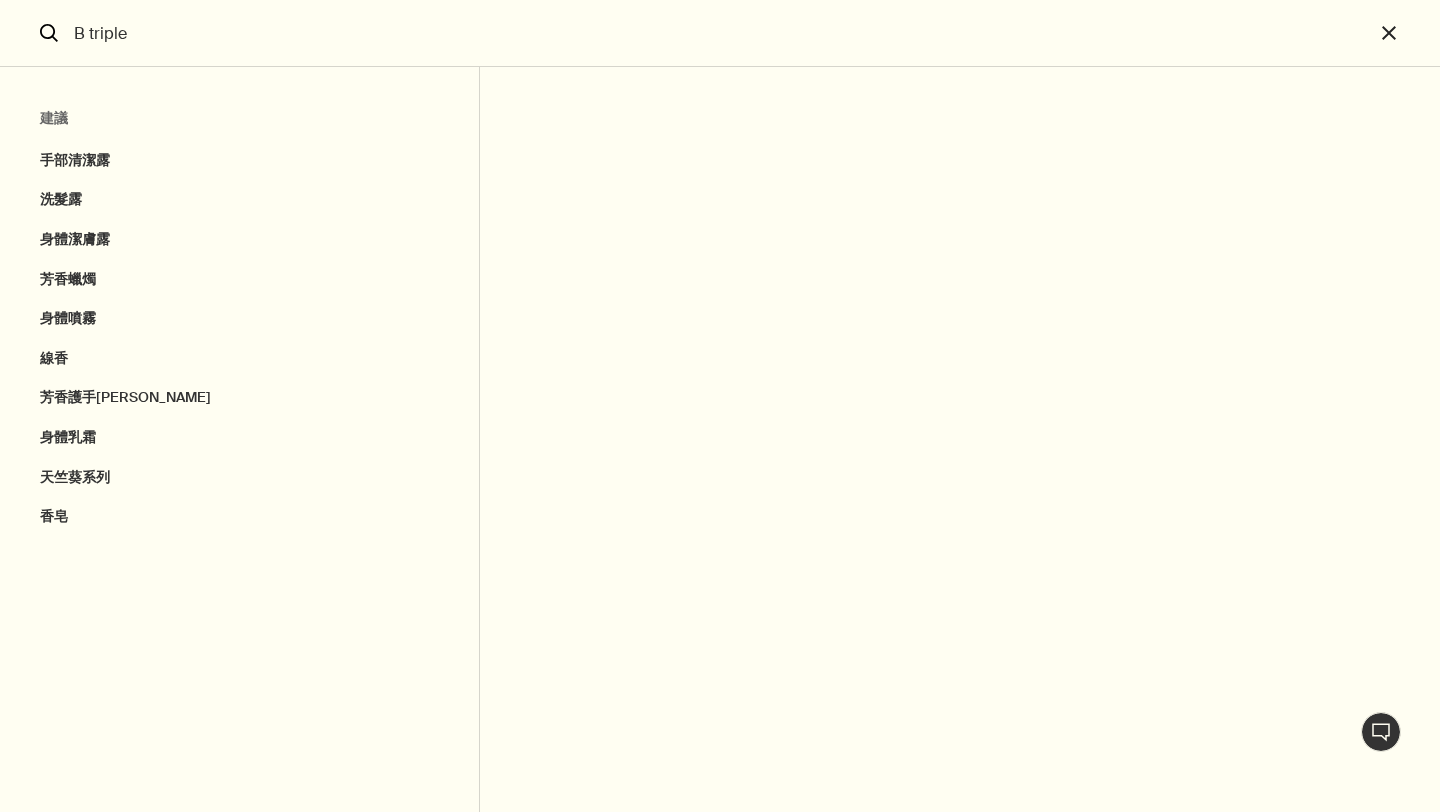 type on "B triple C" 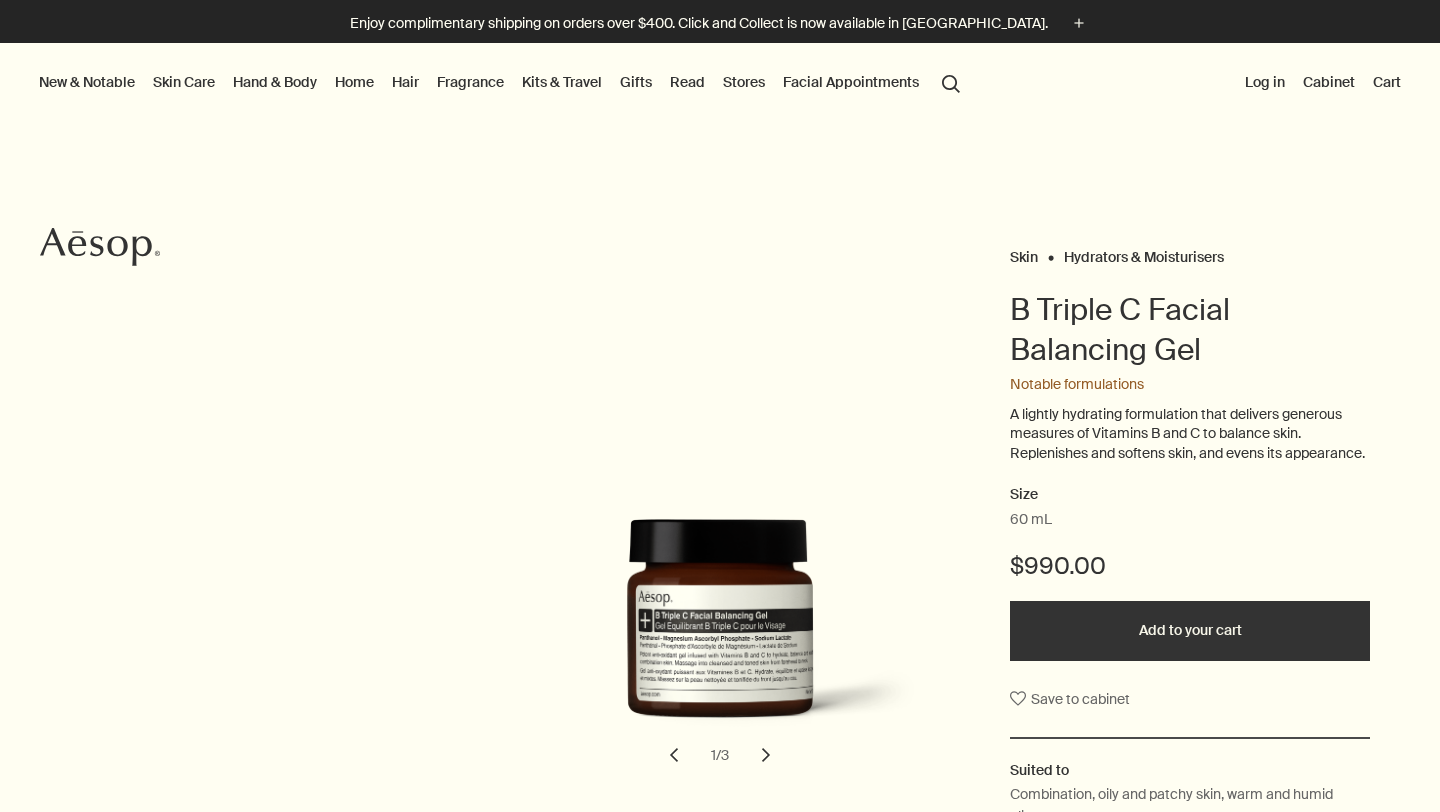 scroll, scrollTop: 0, scrollLeft: 0, axis: both 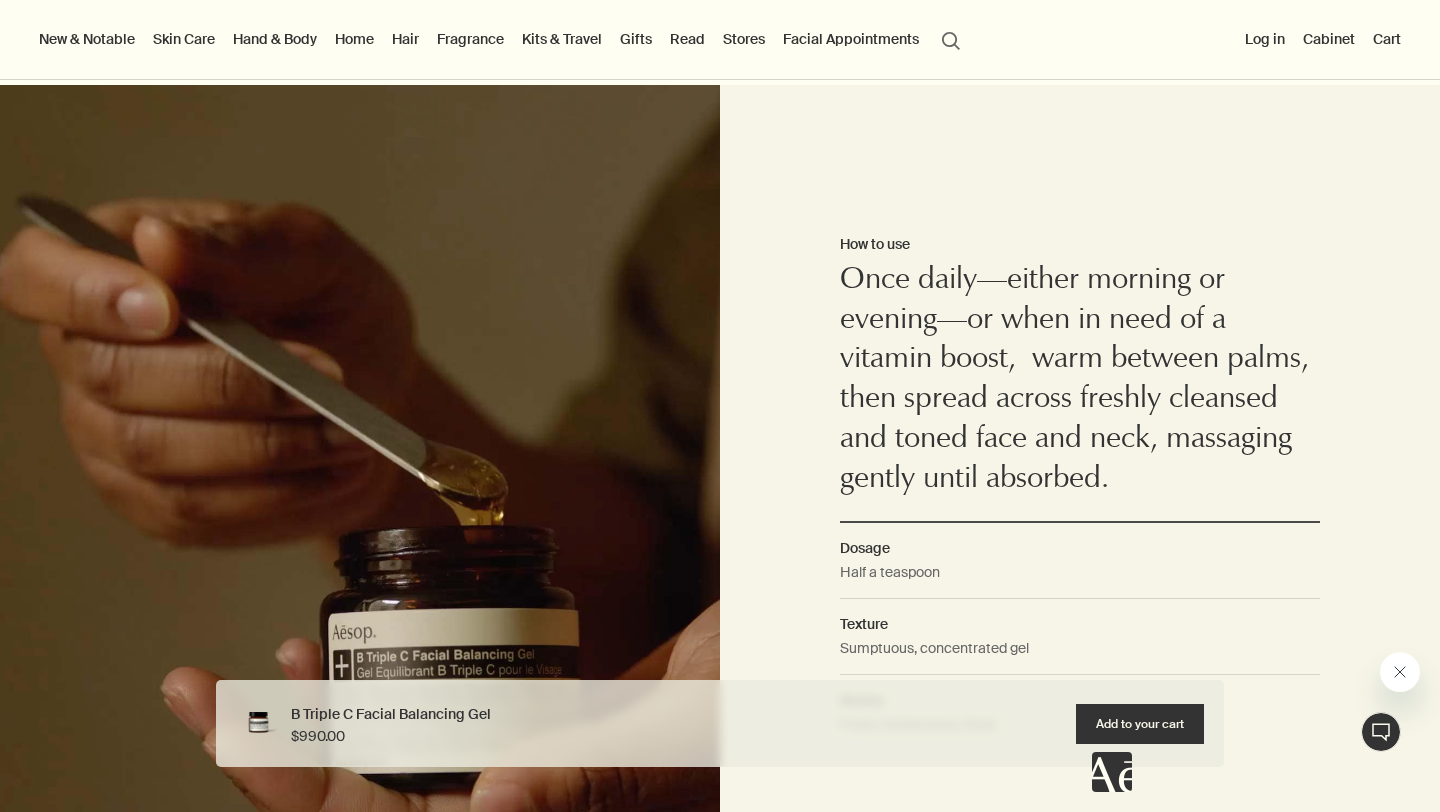 click at bounding box center (1400, 672) 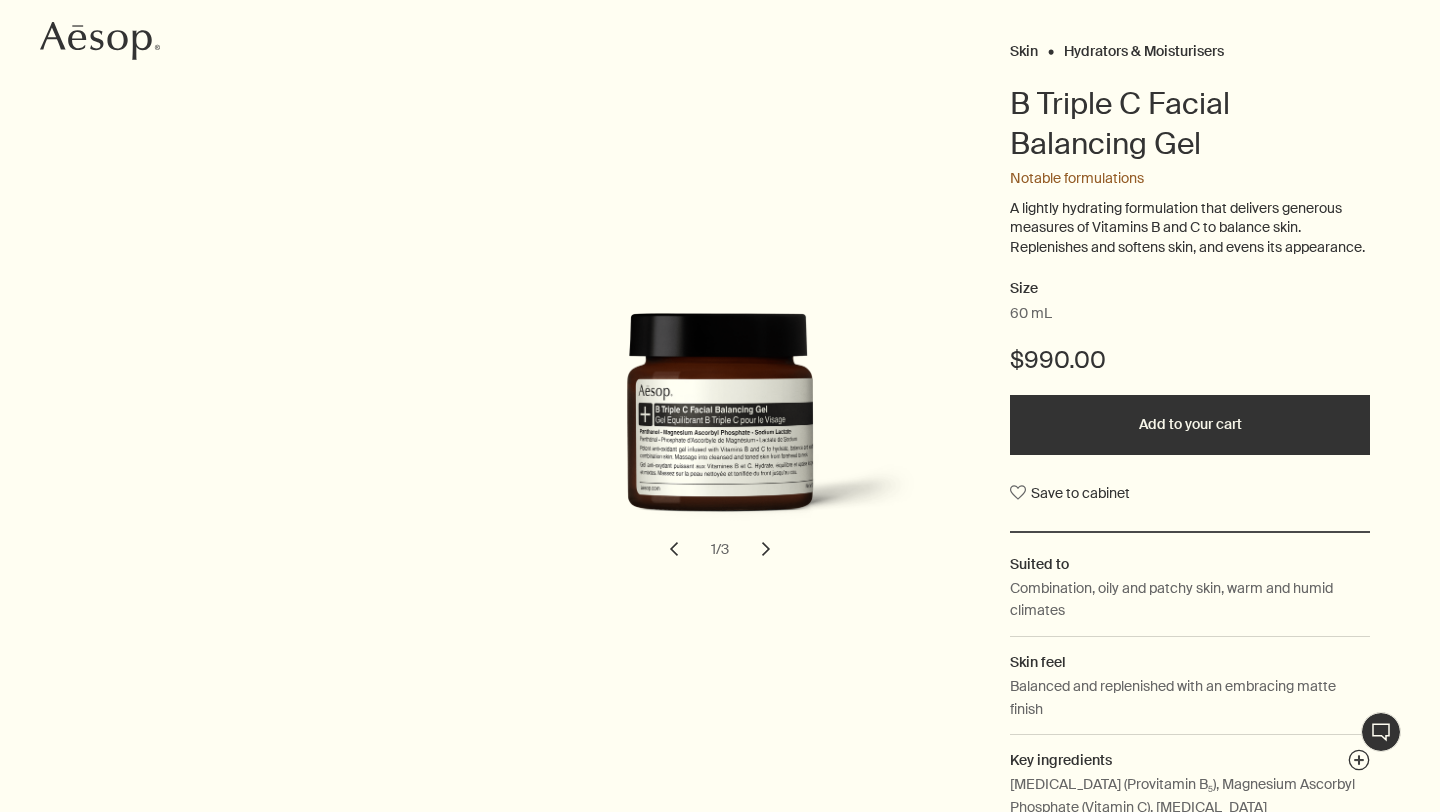 scroll, scrollTop: 0, scrollLeft: 0, axis: both 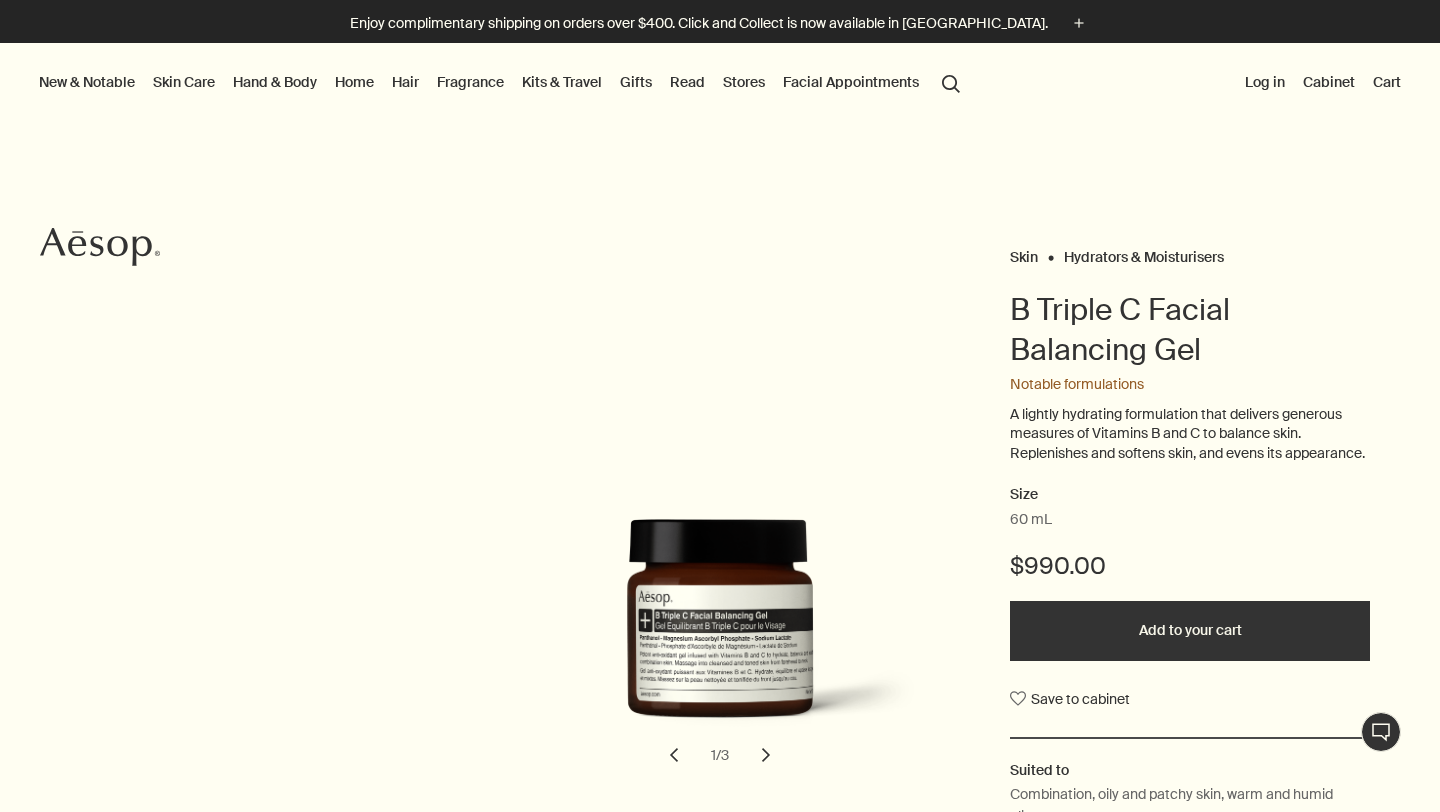 click on "Stores" at bounding box center (744, 82) 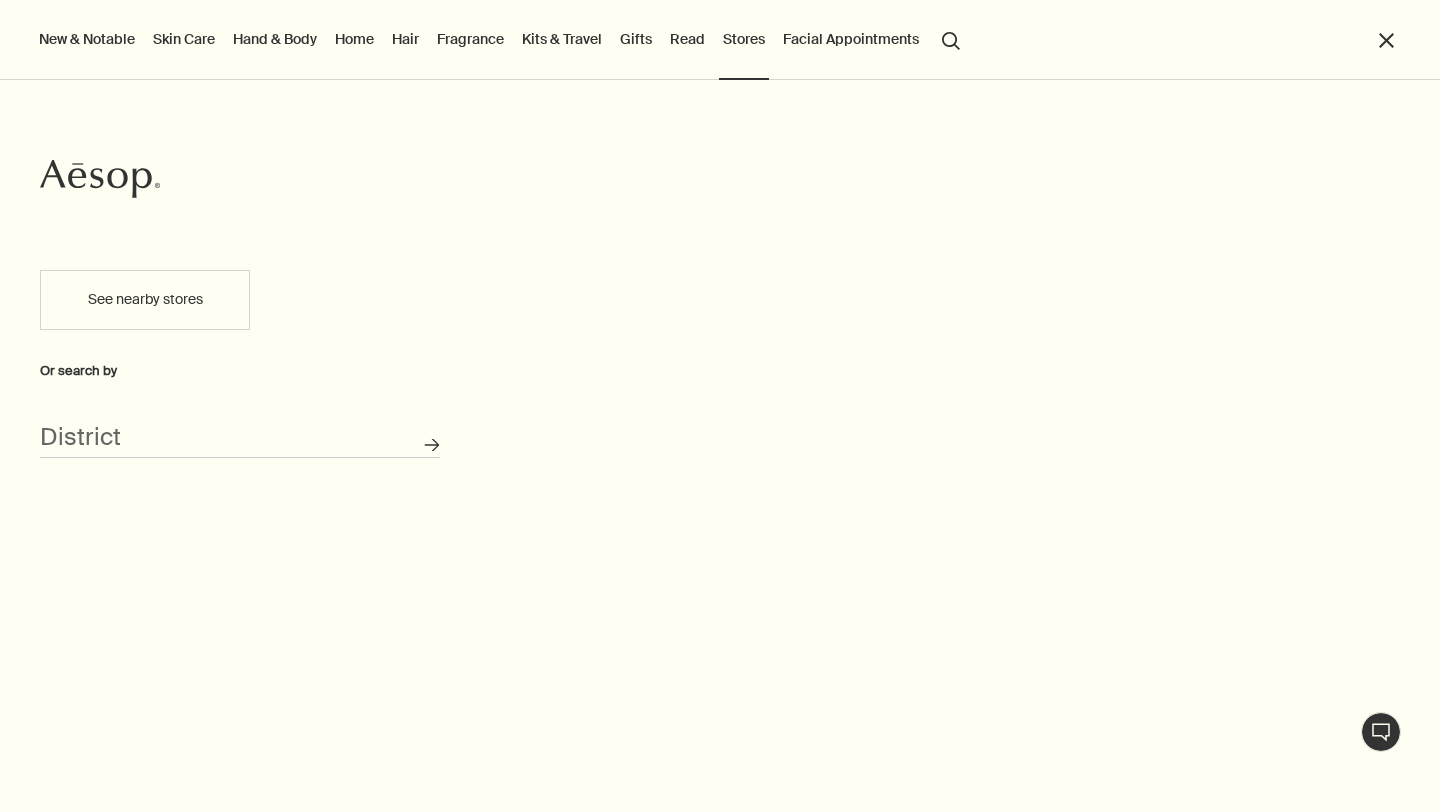 click on "See nearby stores" at bounding box center (145, 300) 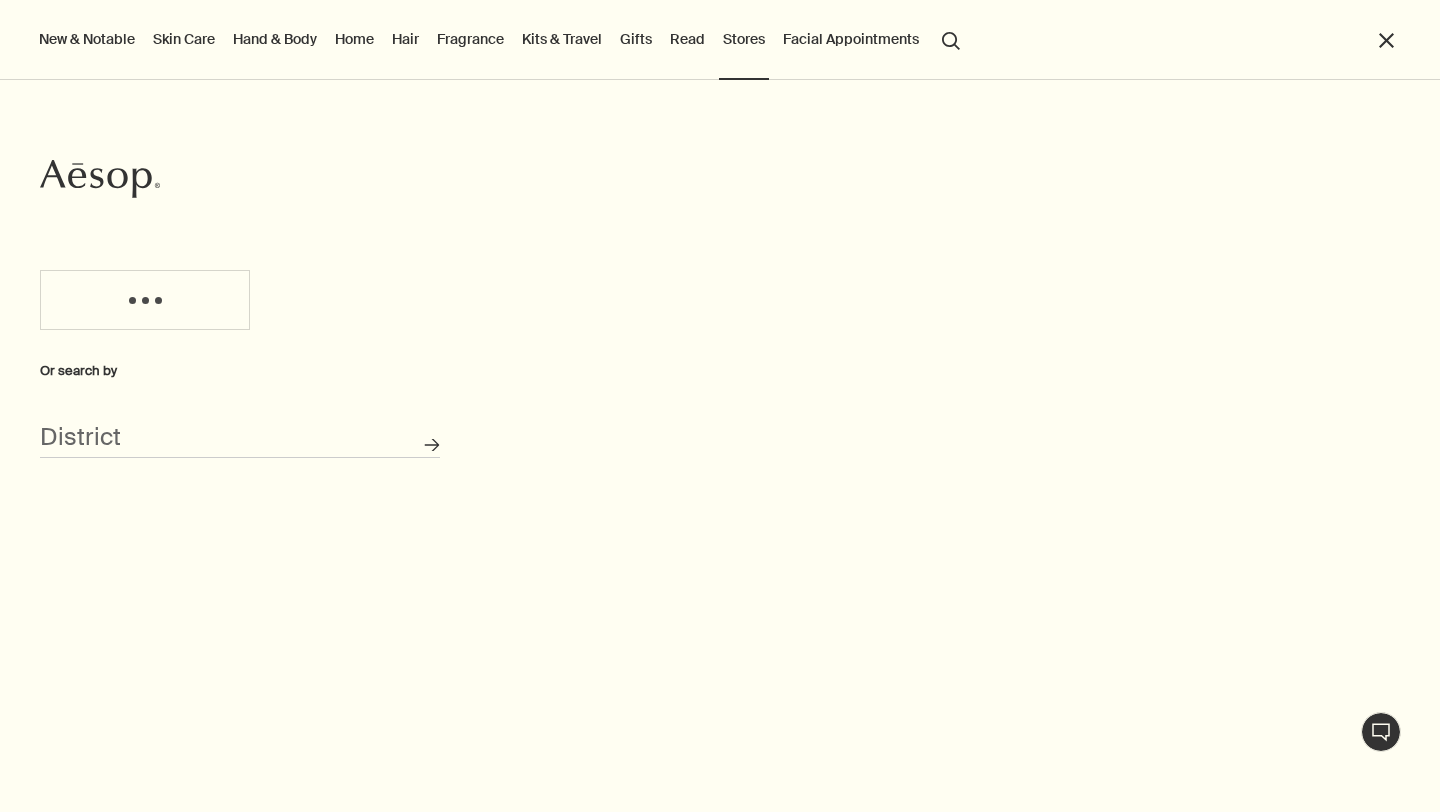 click on "District" at bounding box center [240, 430] 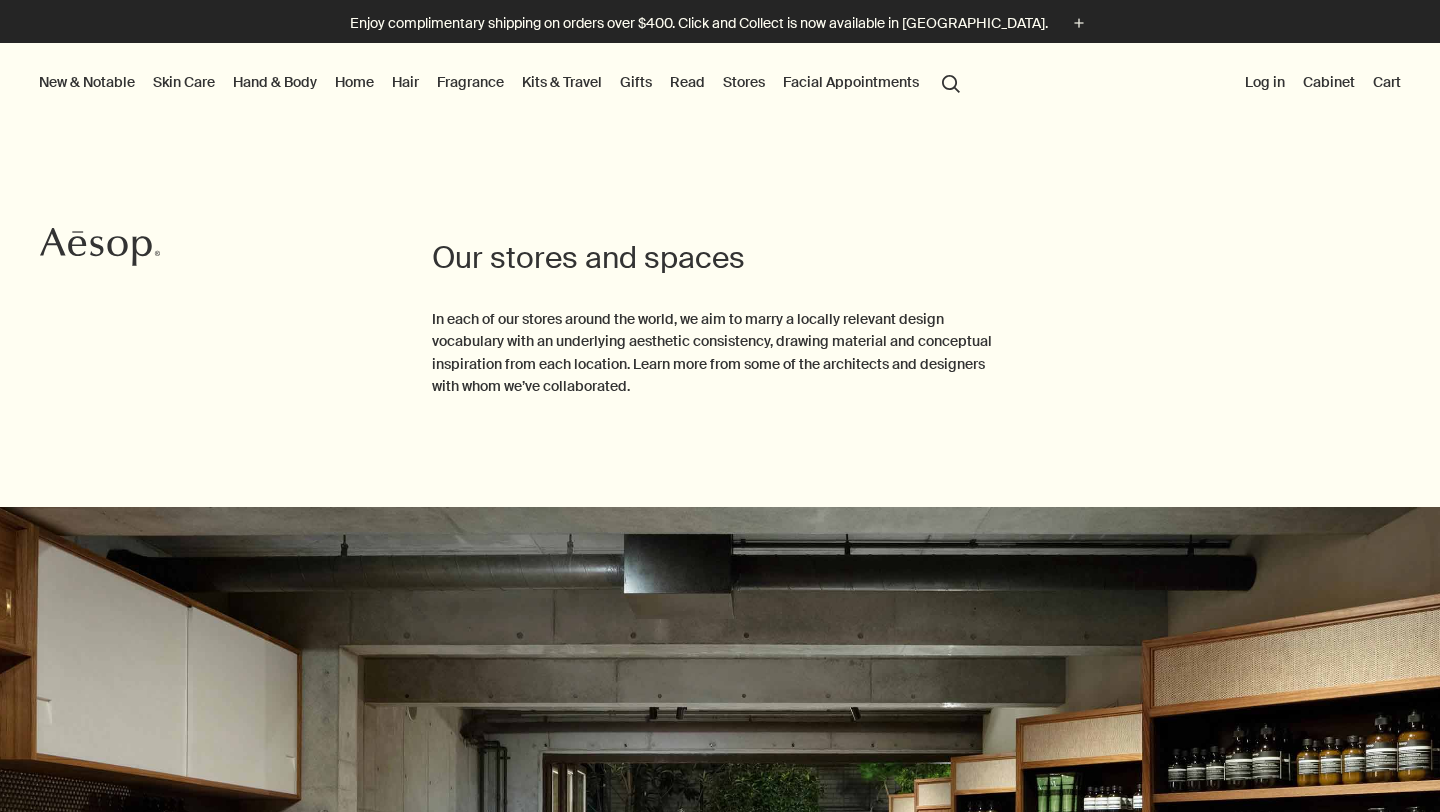 scroll, scrollTop: 0, scrollLeft: 0, axis: both 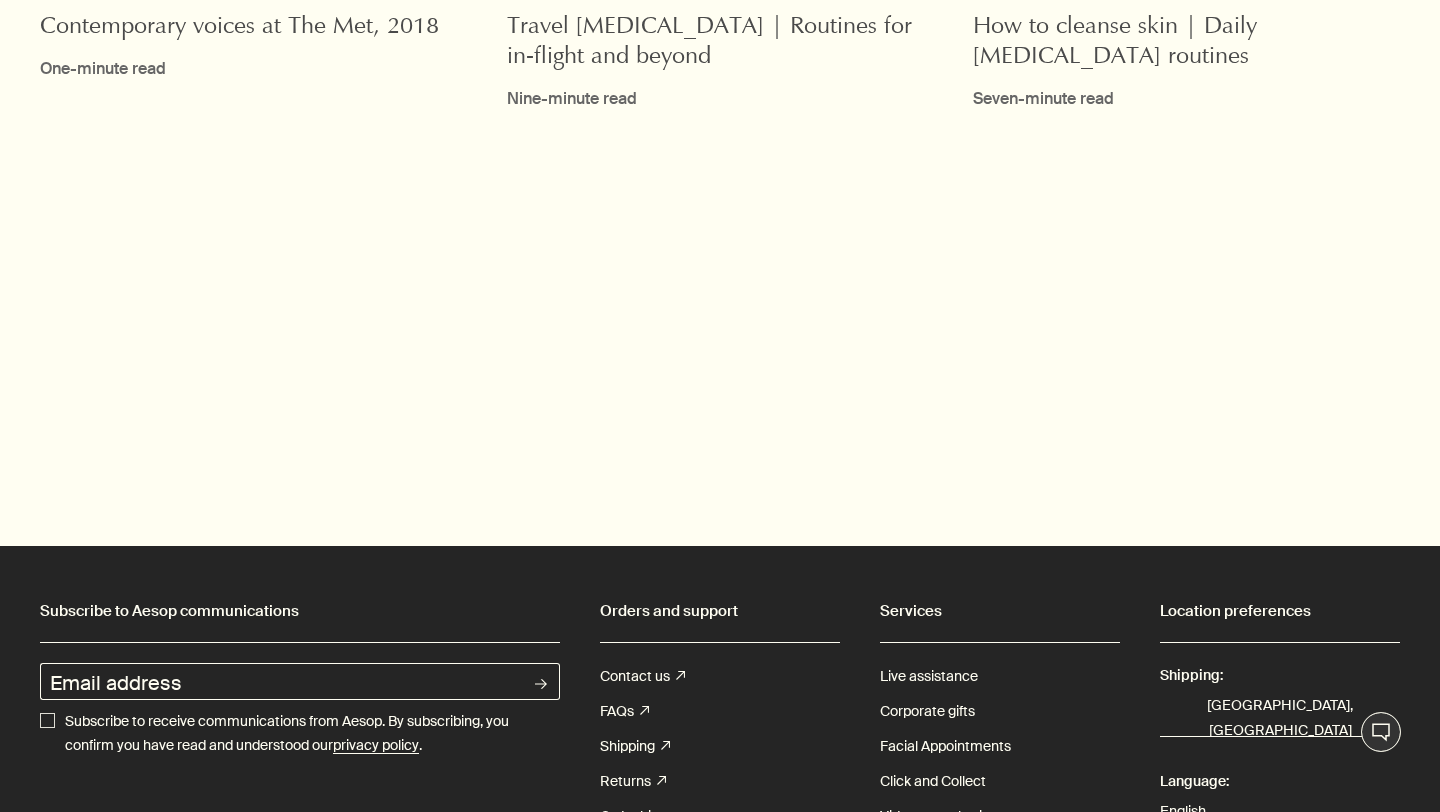 click on "繁體中文" at bounding box center (1188, 837) 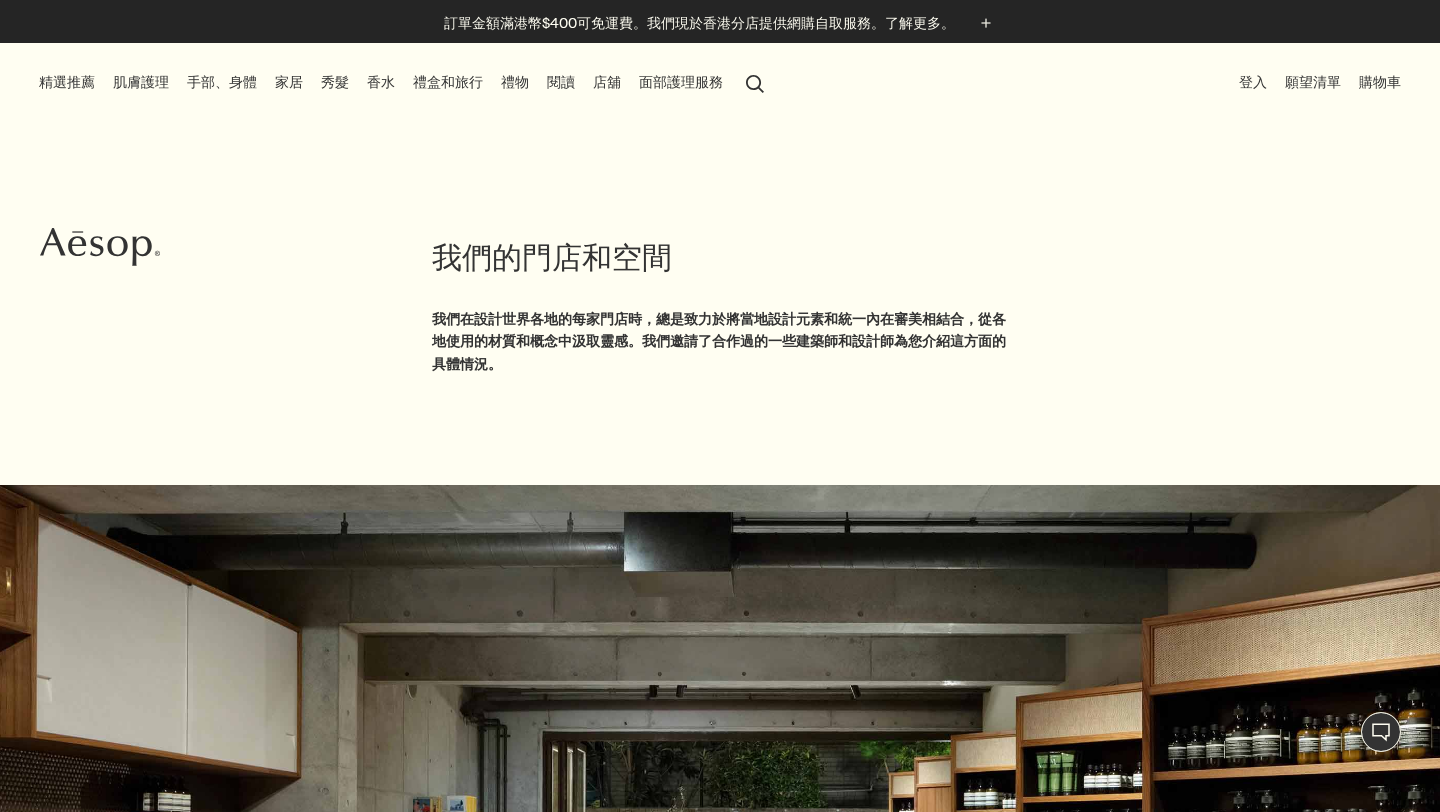 scroll, scrollTop: 0, scrollLeft: 0, axis: both 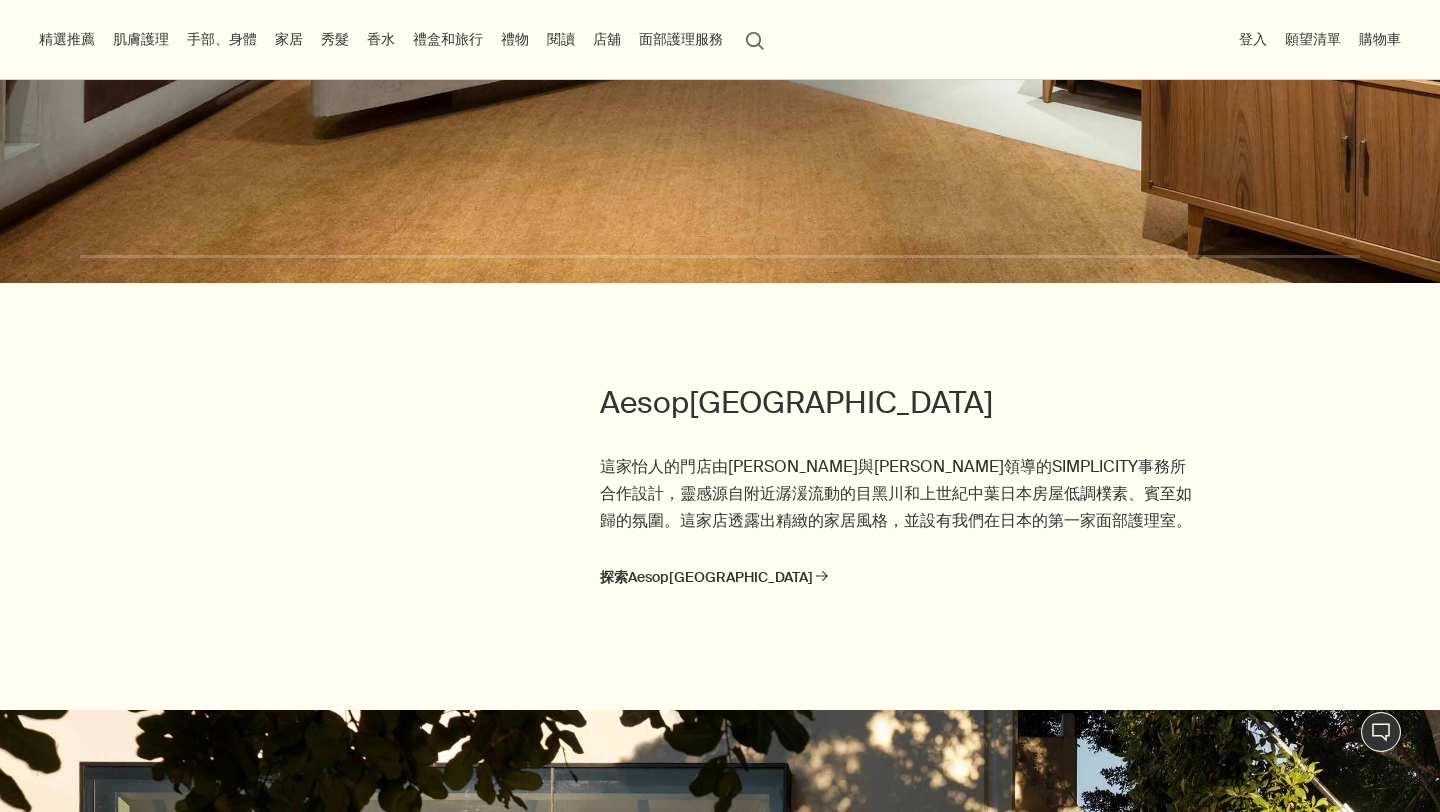 click on "search 搜索" at bounding box center [755, 39] 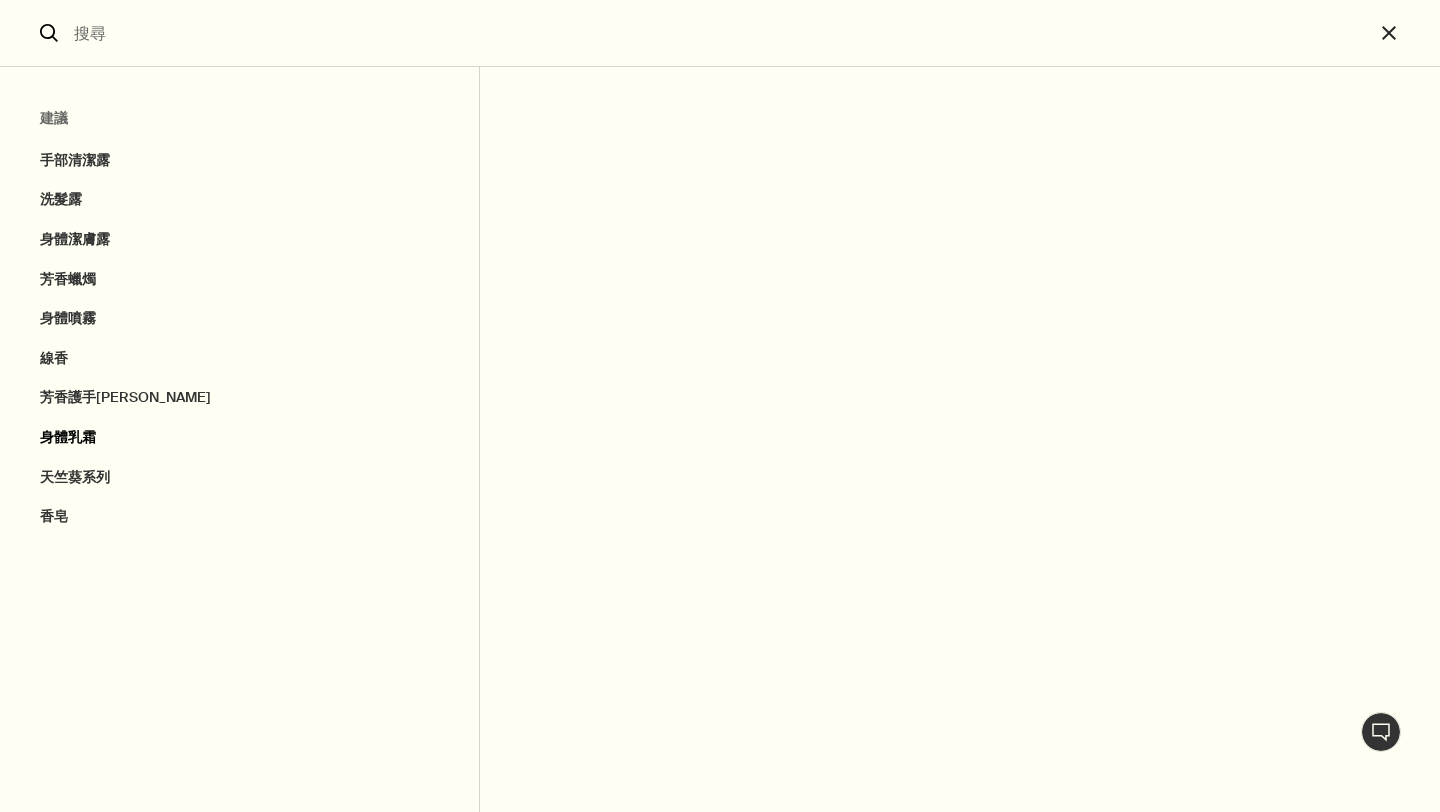click on "身體乳霜" at bounding box center [239, 438] 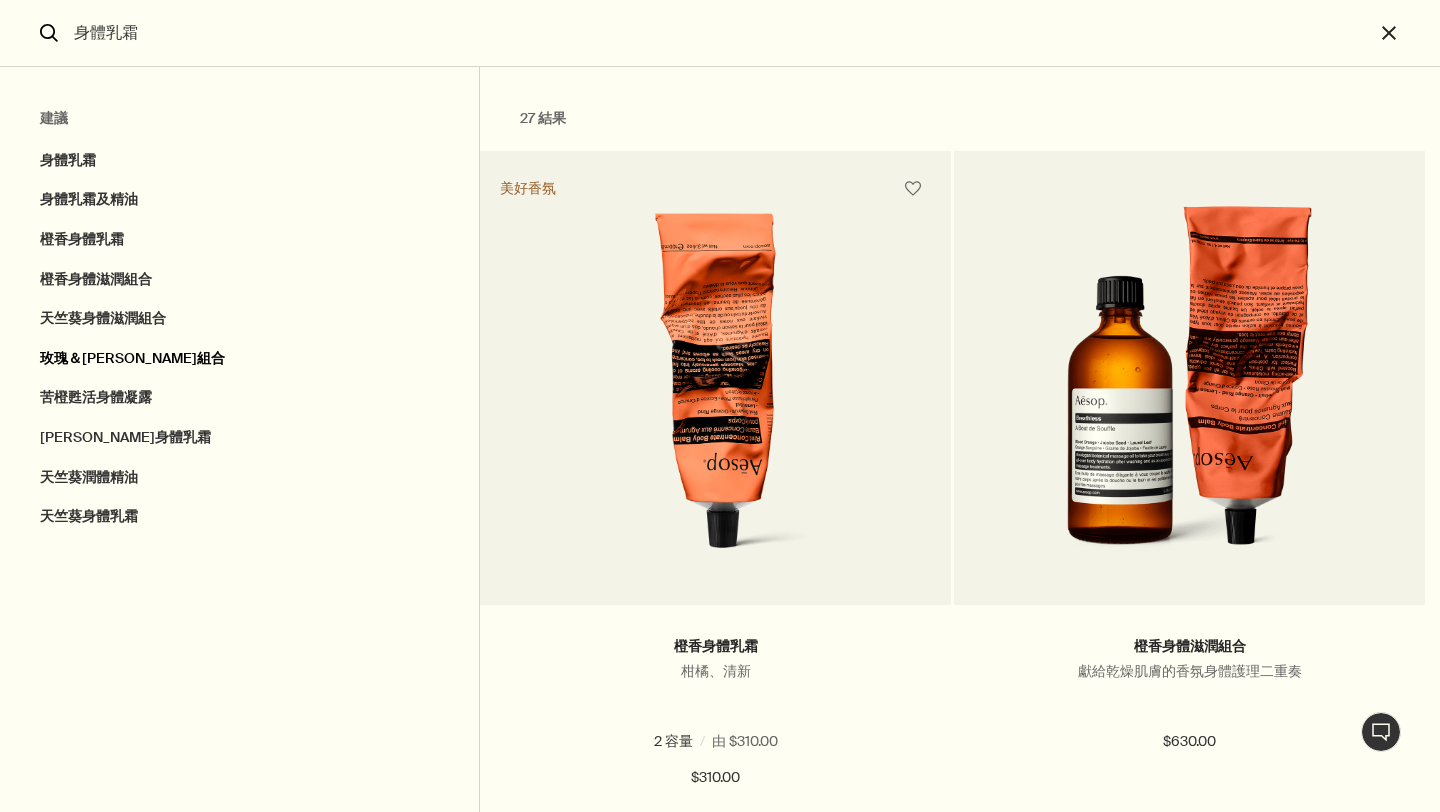 click on "玫瑰＆滋潤芳香組合" at bounding box center (239, 359) 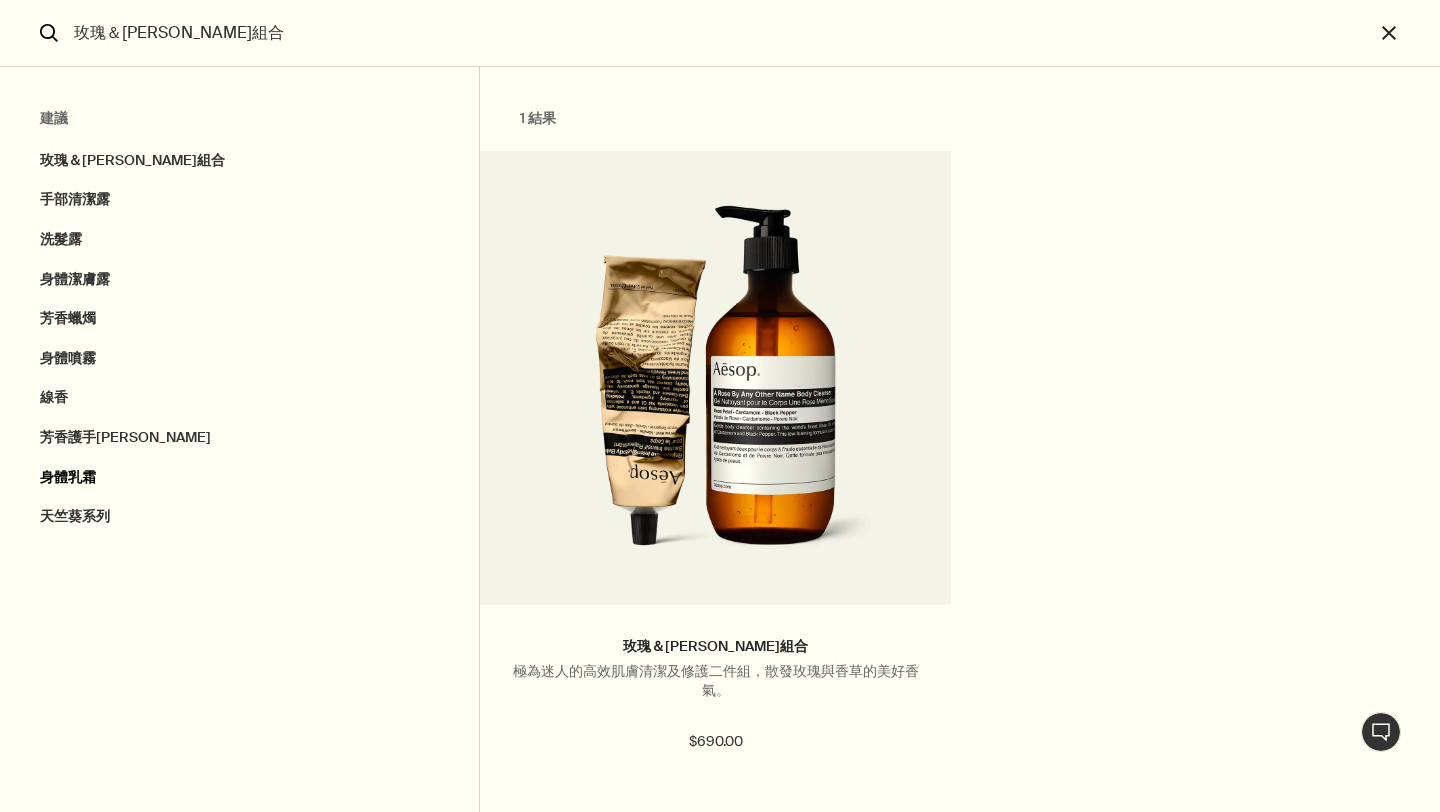 click on "身體乳霜" at bounding box center [239, 478] 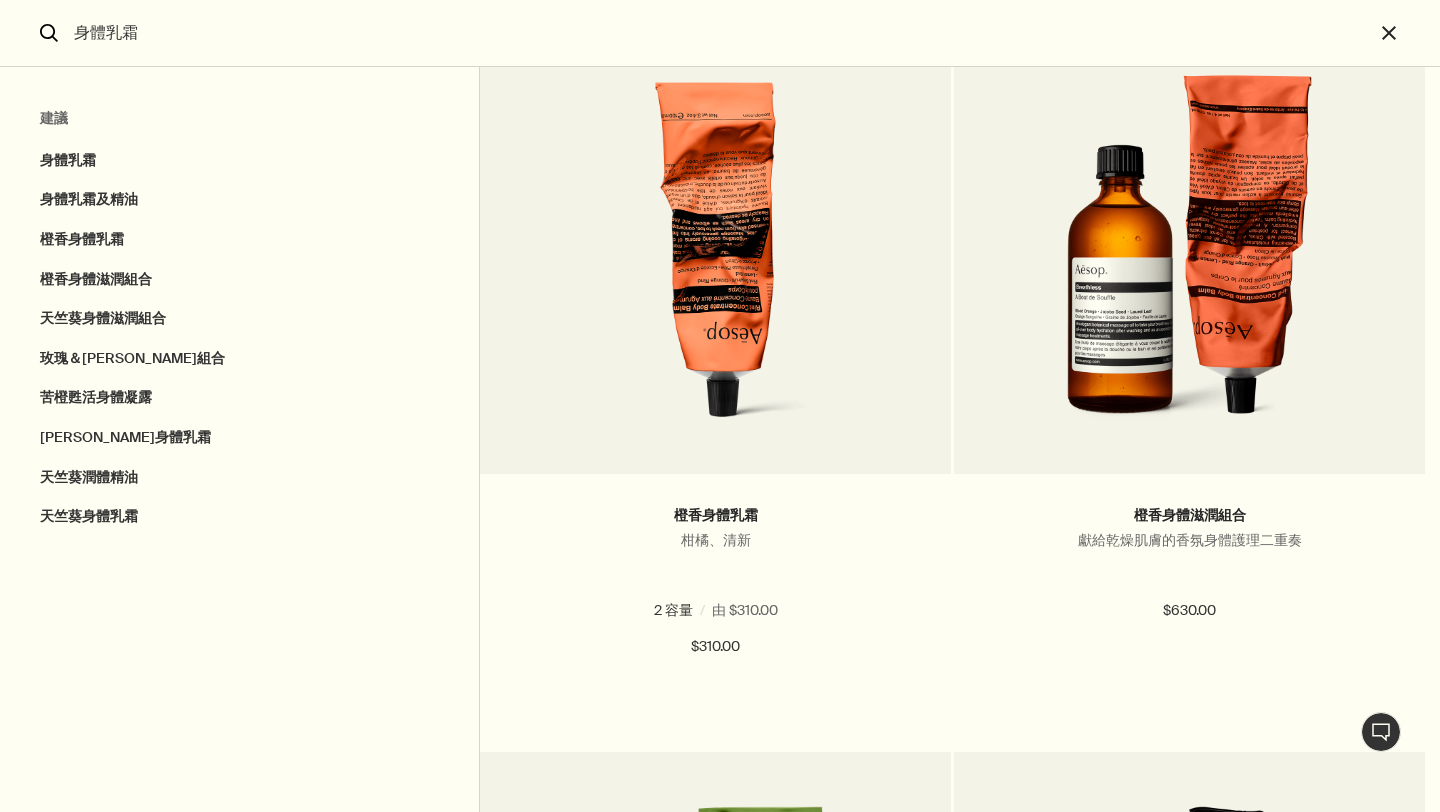 scroll, scrollTop: 0, scrollLeft: 0, axis: both 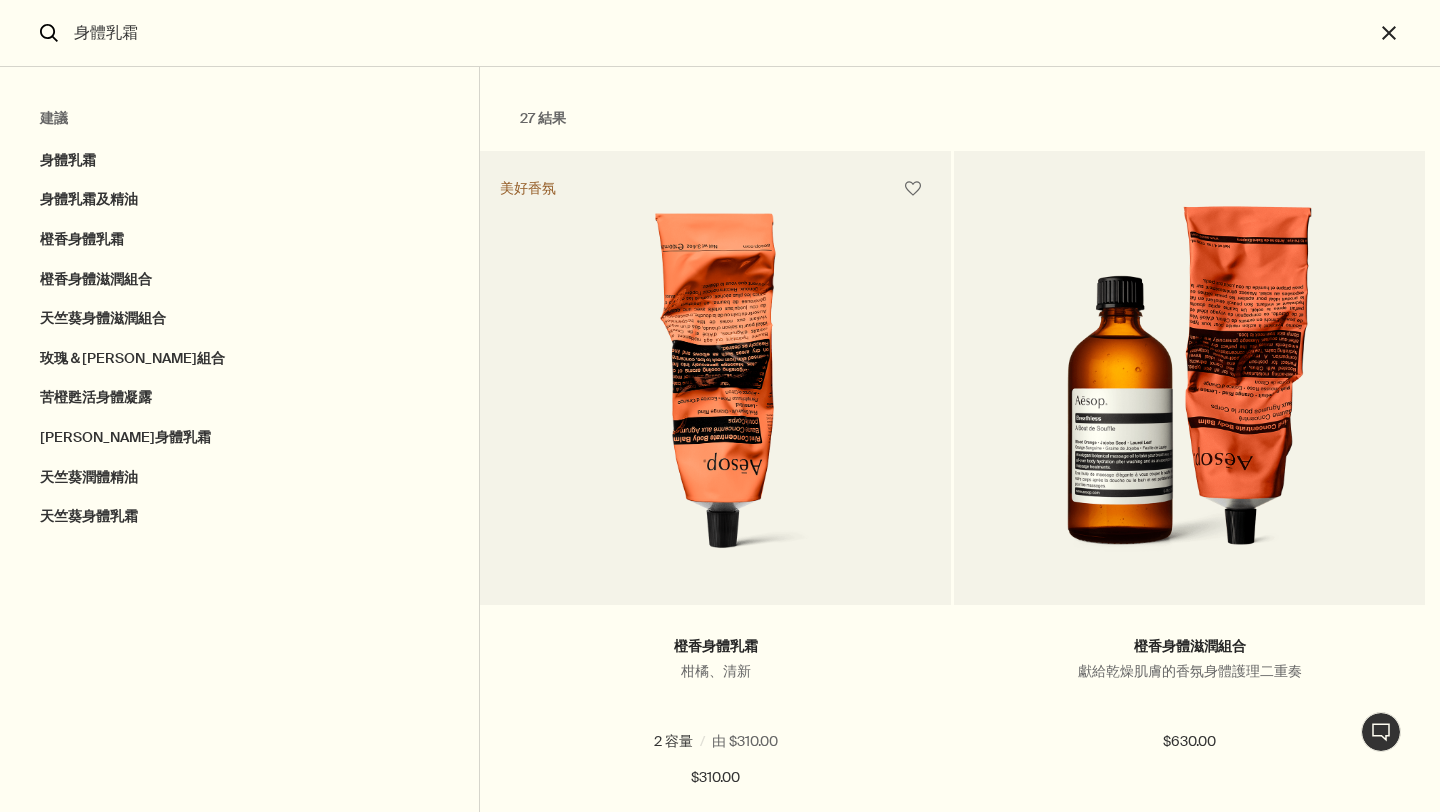 click on "身體乳霜" at bounding box center [720, 33] 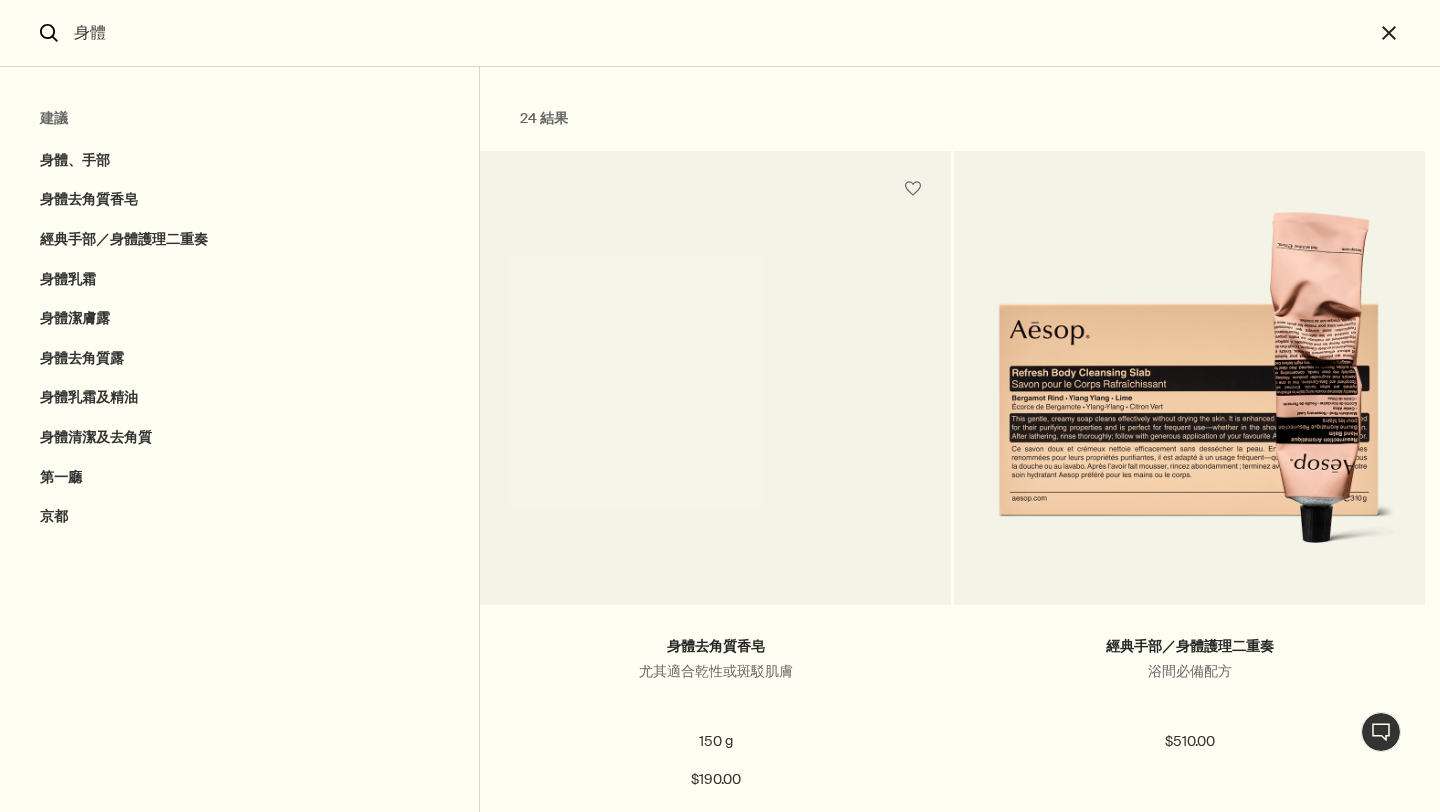 type on "身" 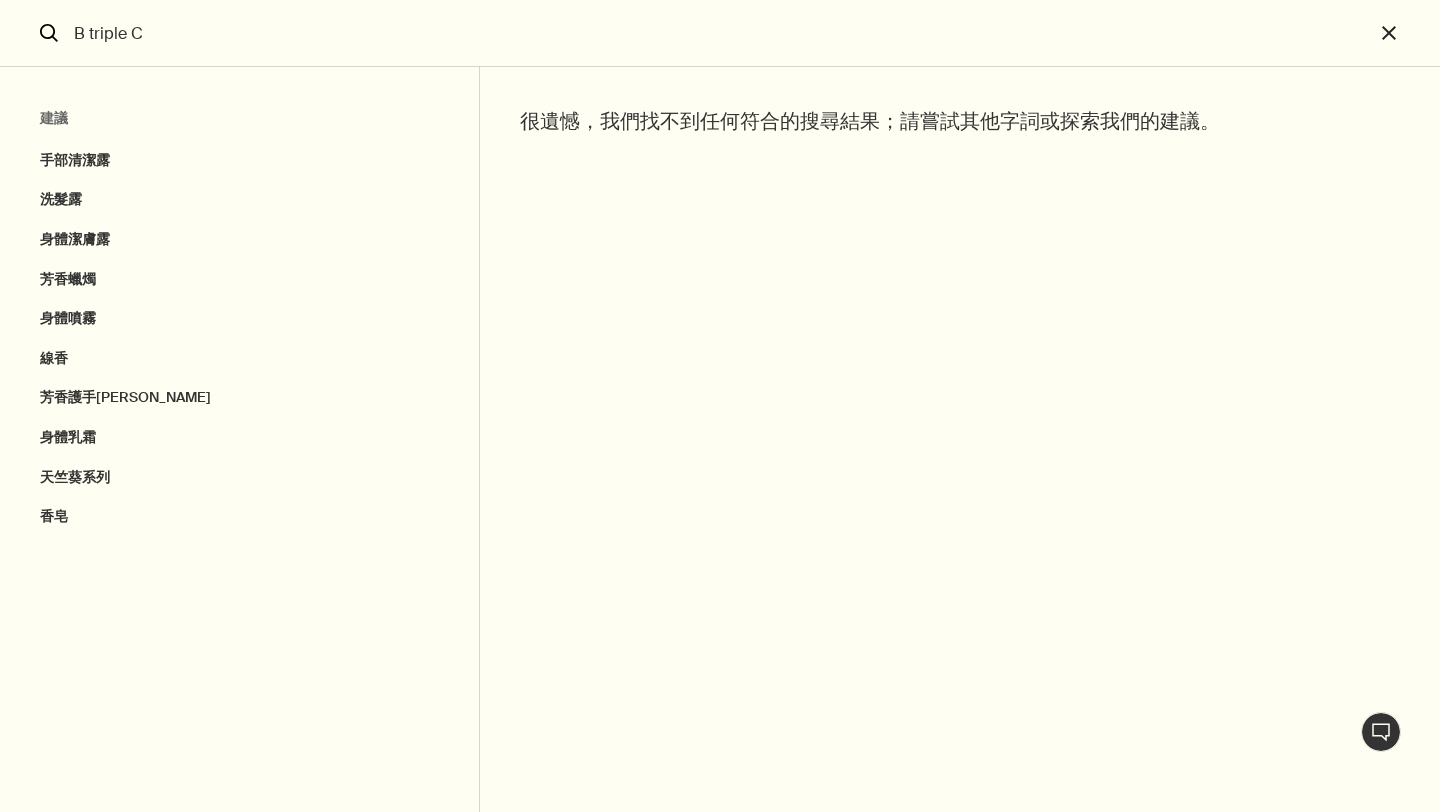 type on "B triple C" 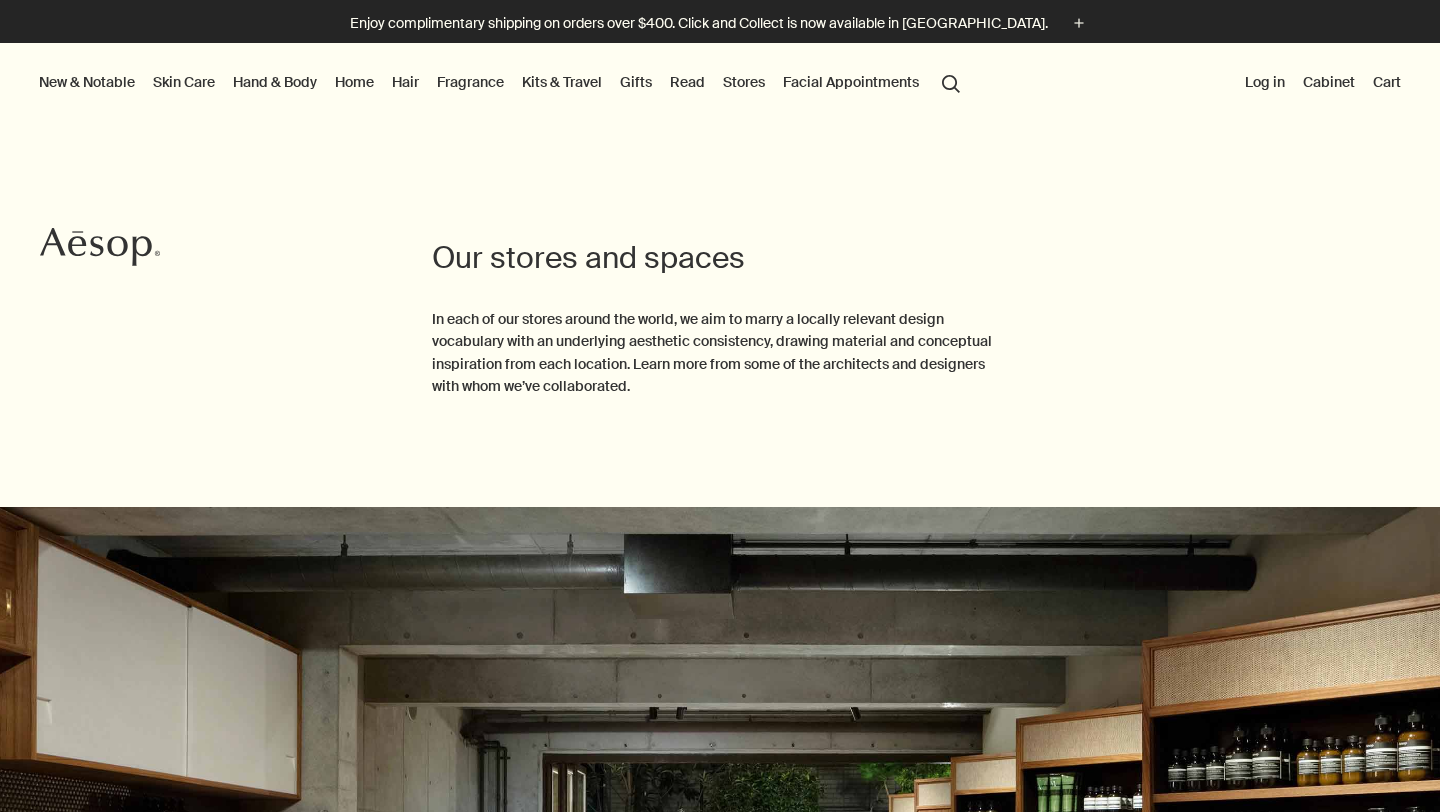 scroll, scrollTop: 0, scrollLeft: 0, axis: both 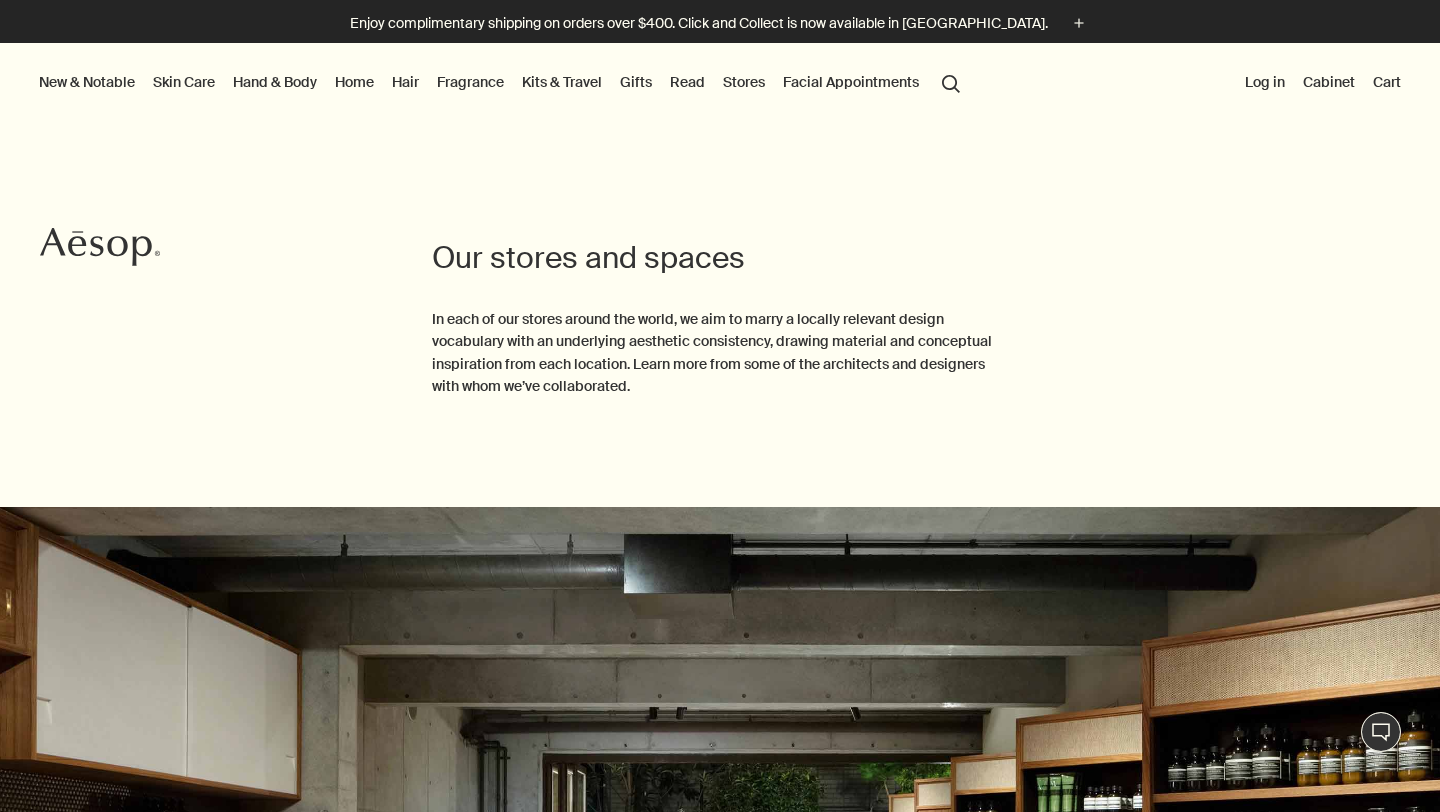 click on "search Search" at bounding box center [951, 82] 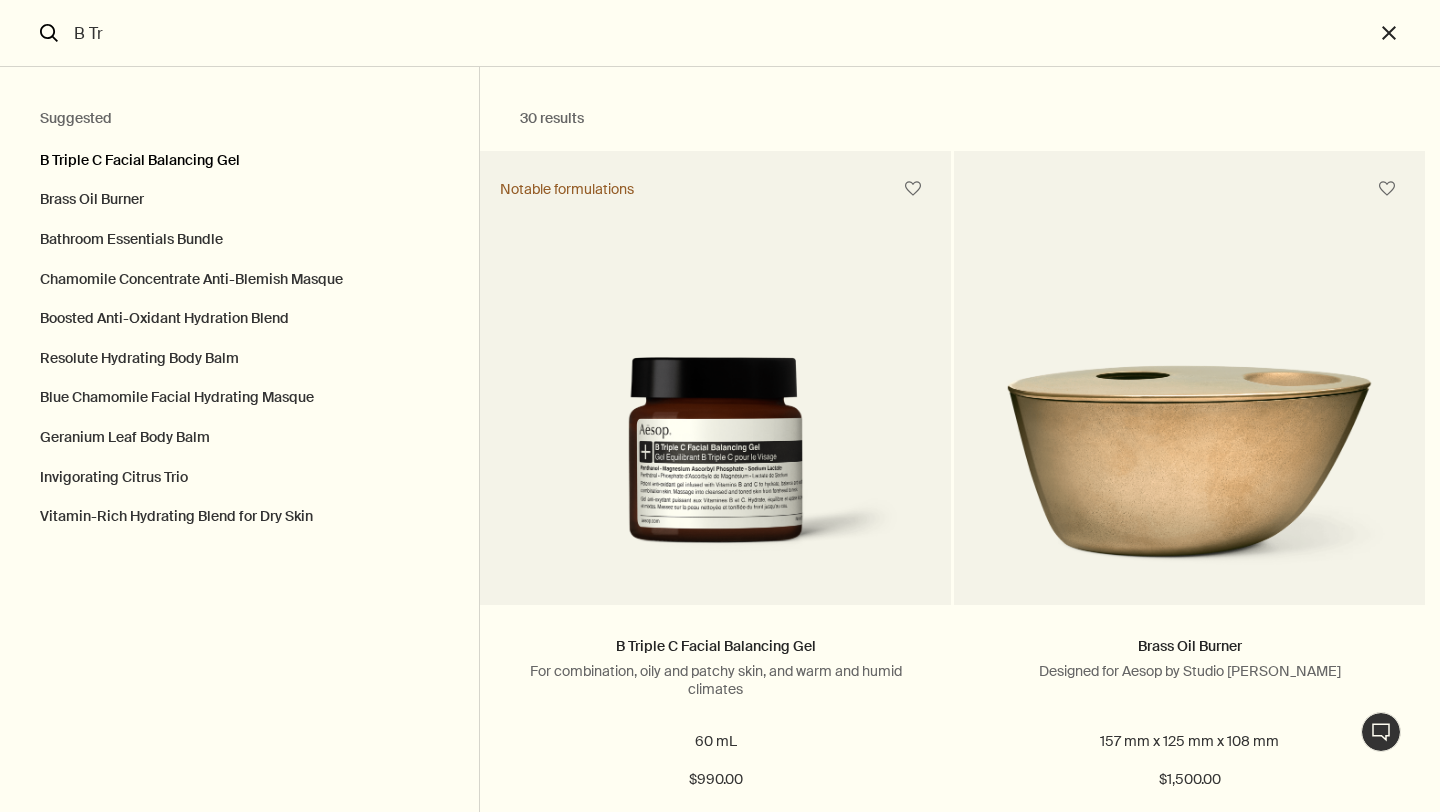 click on "B Triple C Facial Balancing Gel" at bounding box center (239, 156) 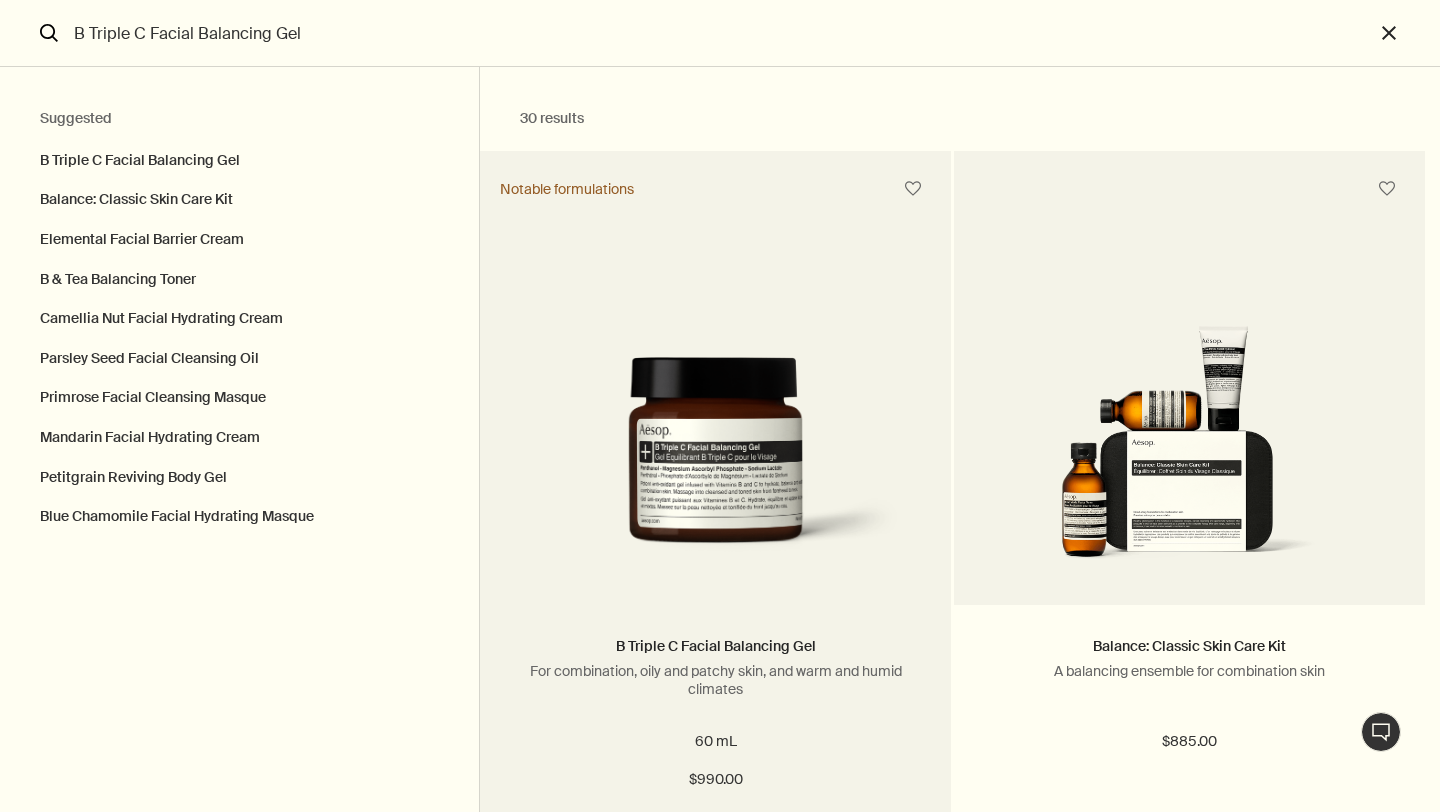 click at bounding box center [715, 466] 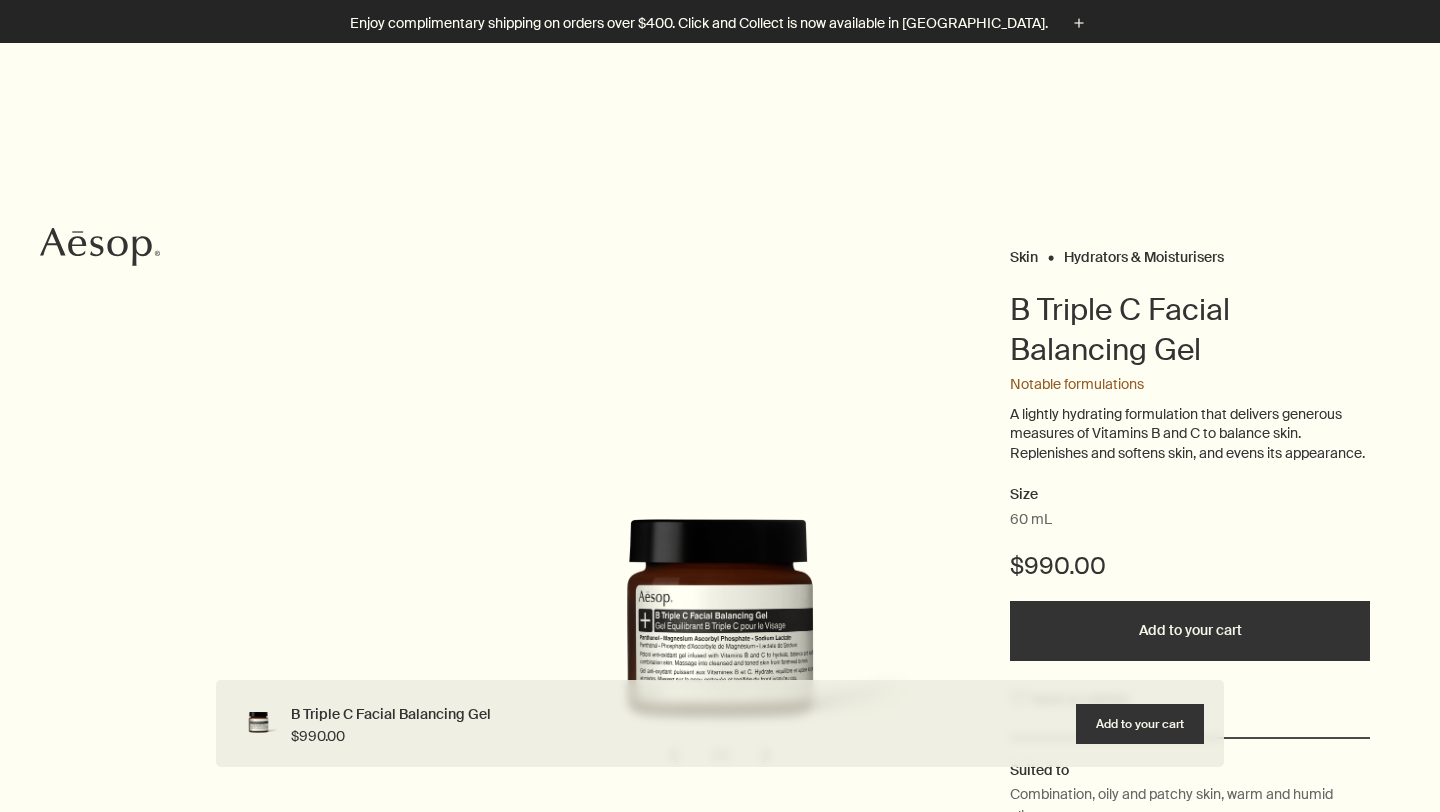 scroll, scrollTop: 2652, scrollLeft: 0, axis: vertical 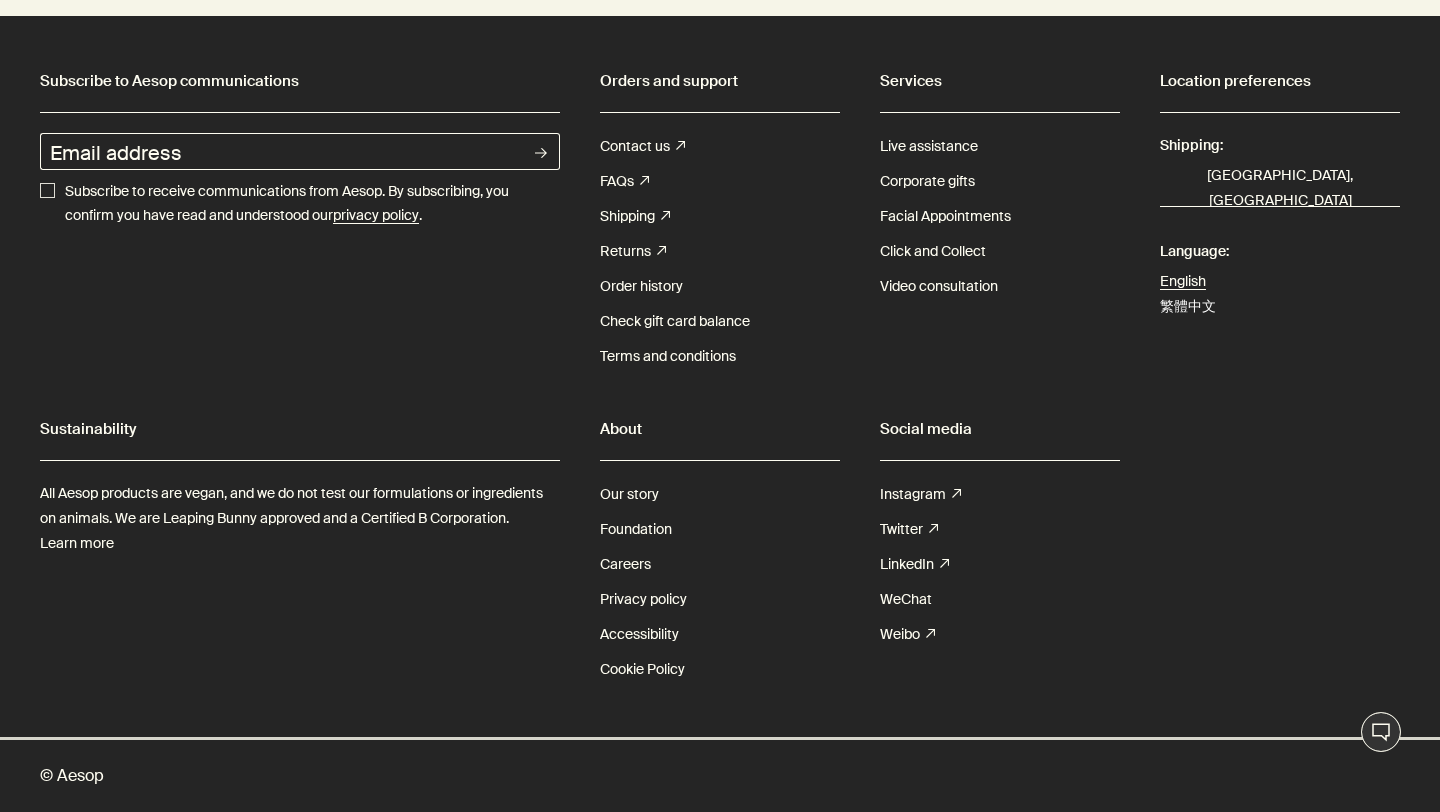 click on "繁體中文" at bounding box center [1188, 306] 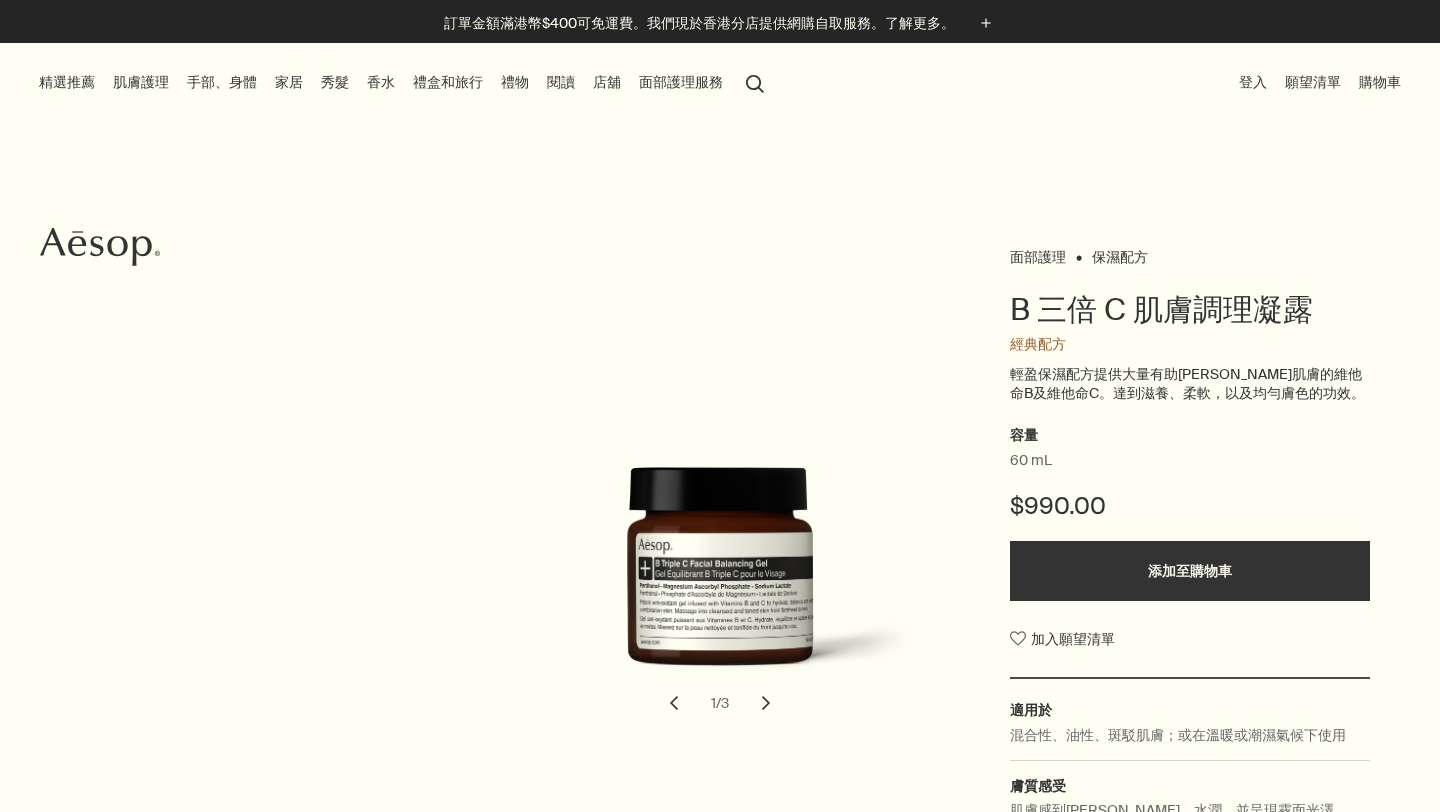 scroll, scrollTop: 0, scrollLeft: 0, axis: both 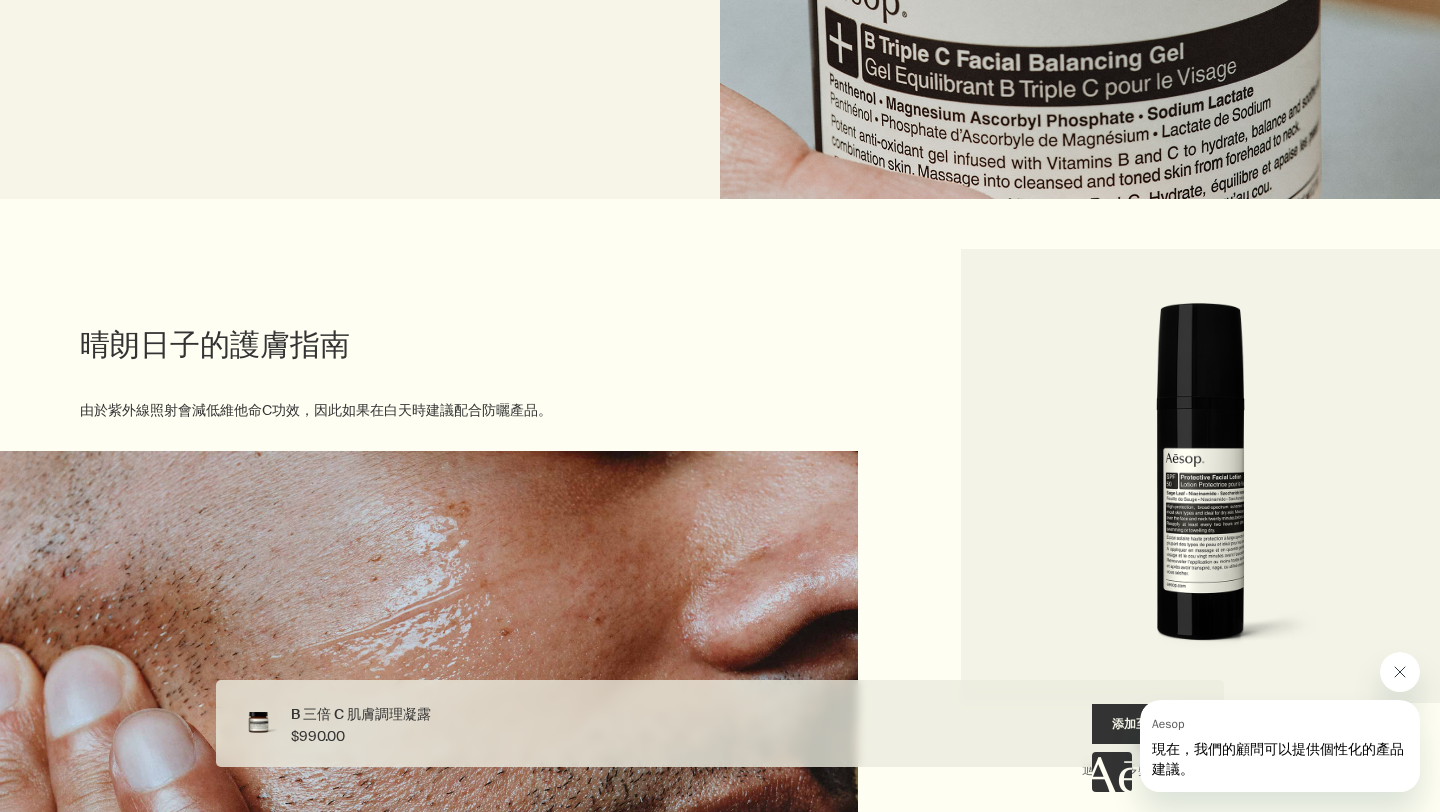 click 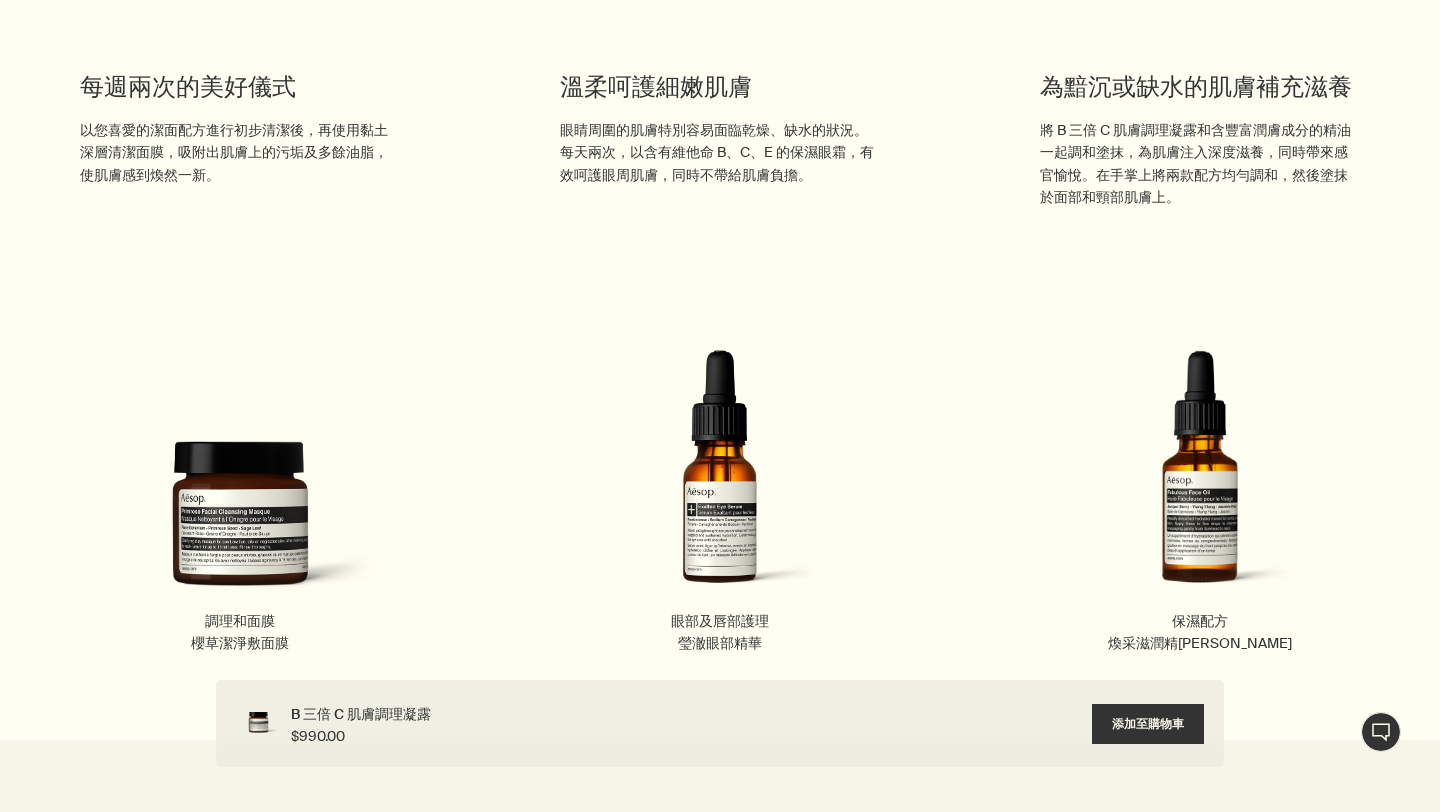 scroll, scrollTop: 3957, scrollLeft: 0, axis: vertical 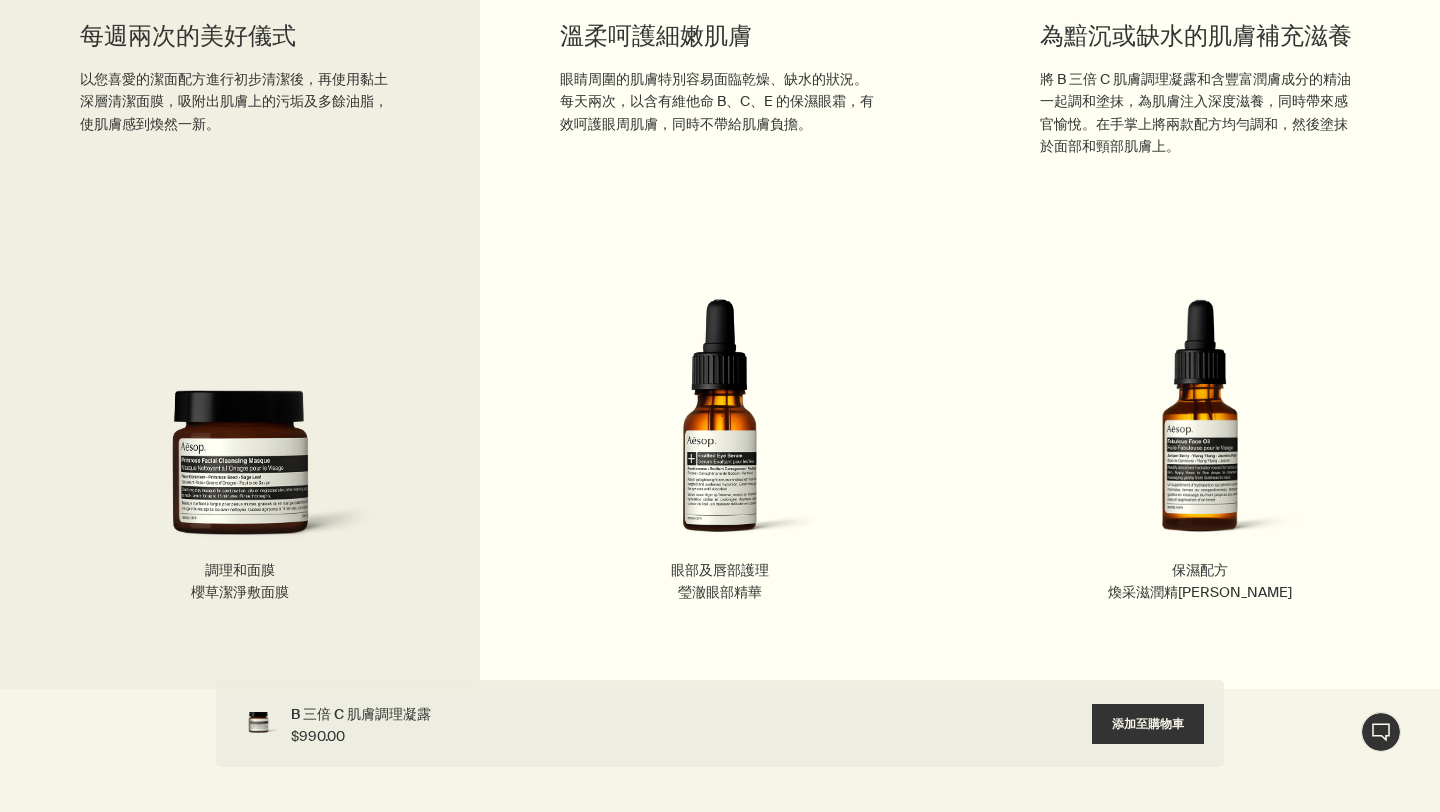 click at bounding box center (240, 429) 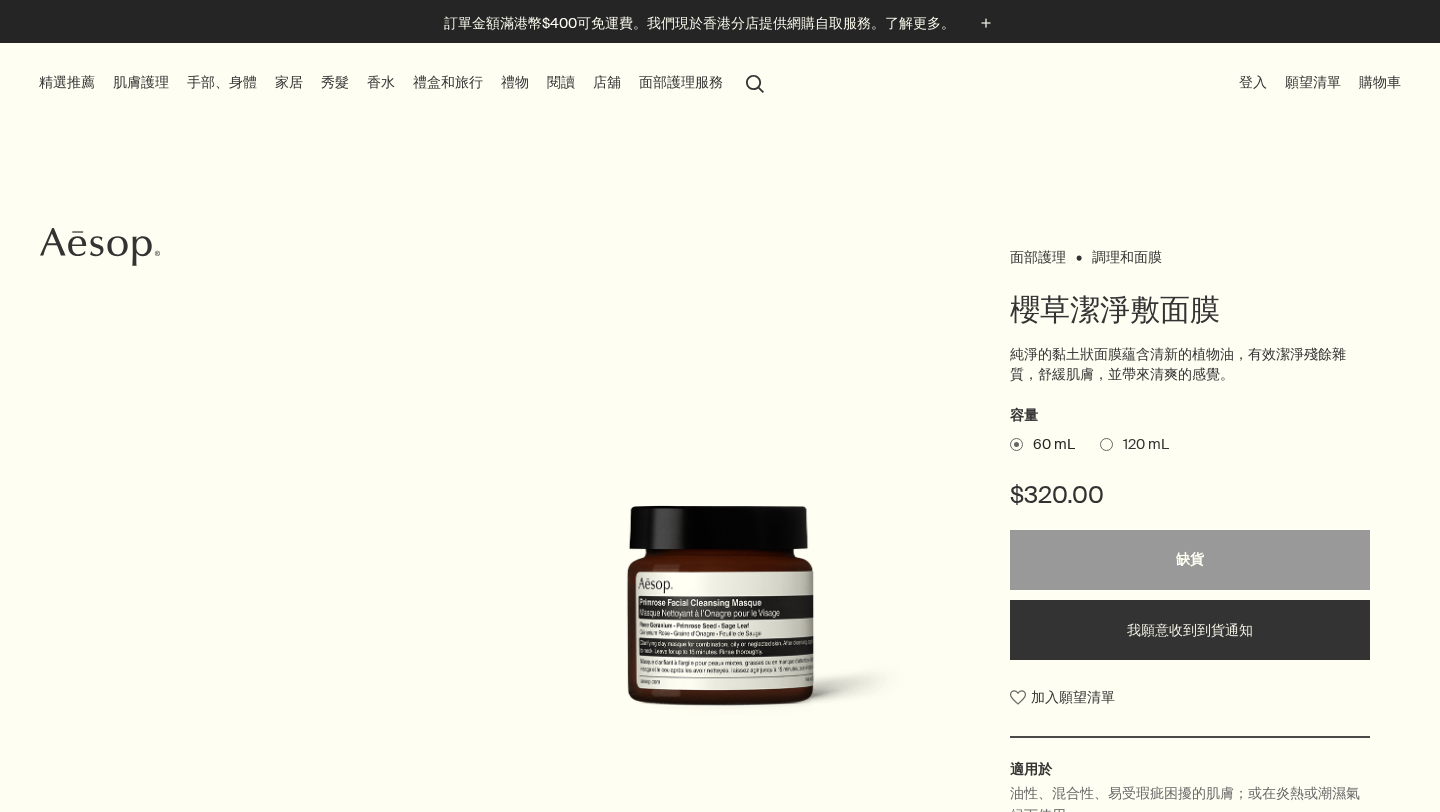 scroll, scrollTop: 119, scrollLeft: 0, axis: vertical 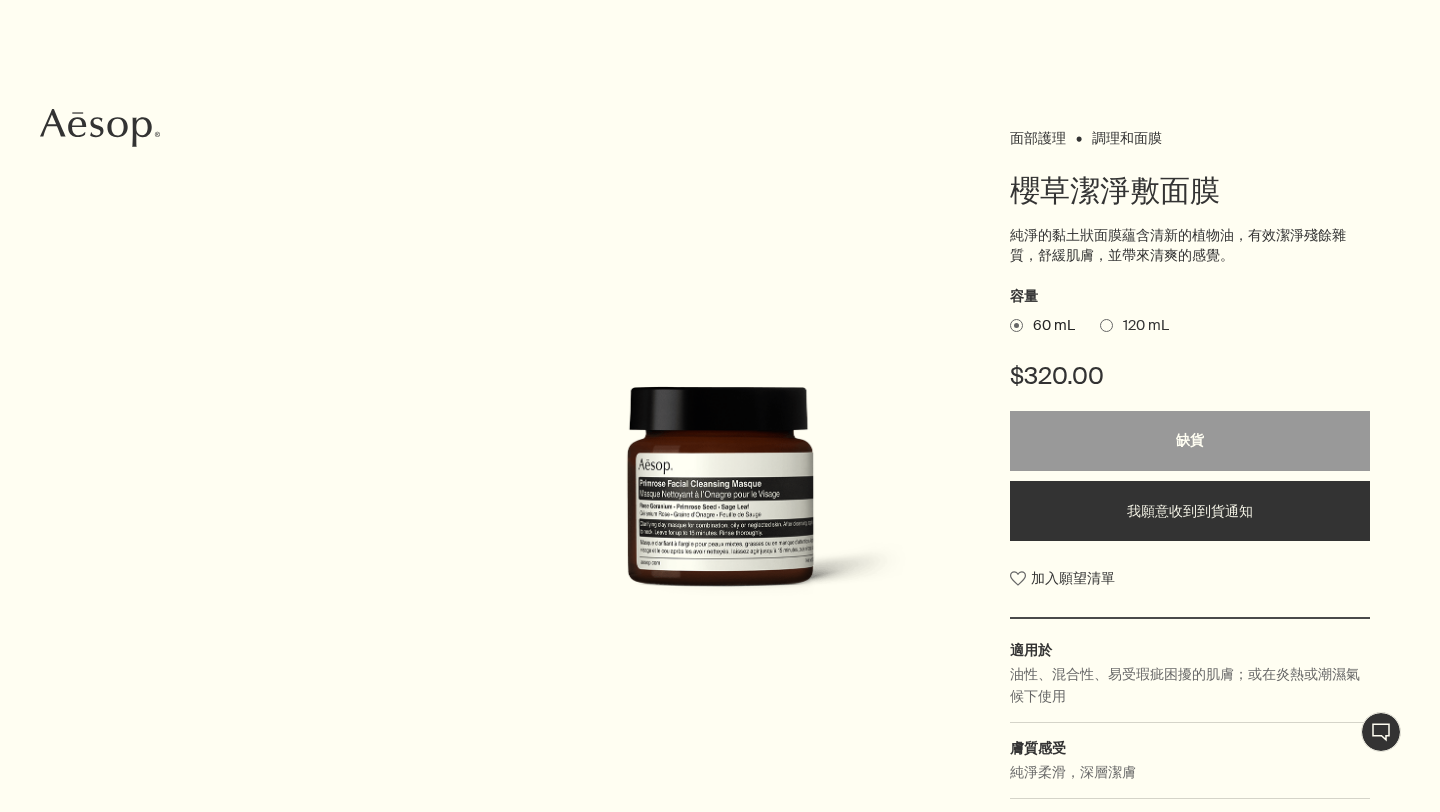 click at bounding box center [1106, 325] 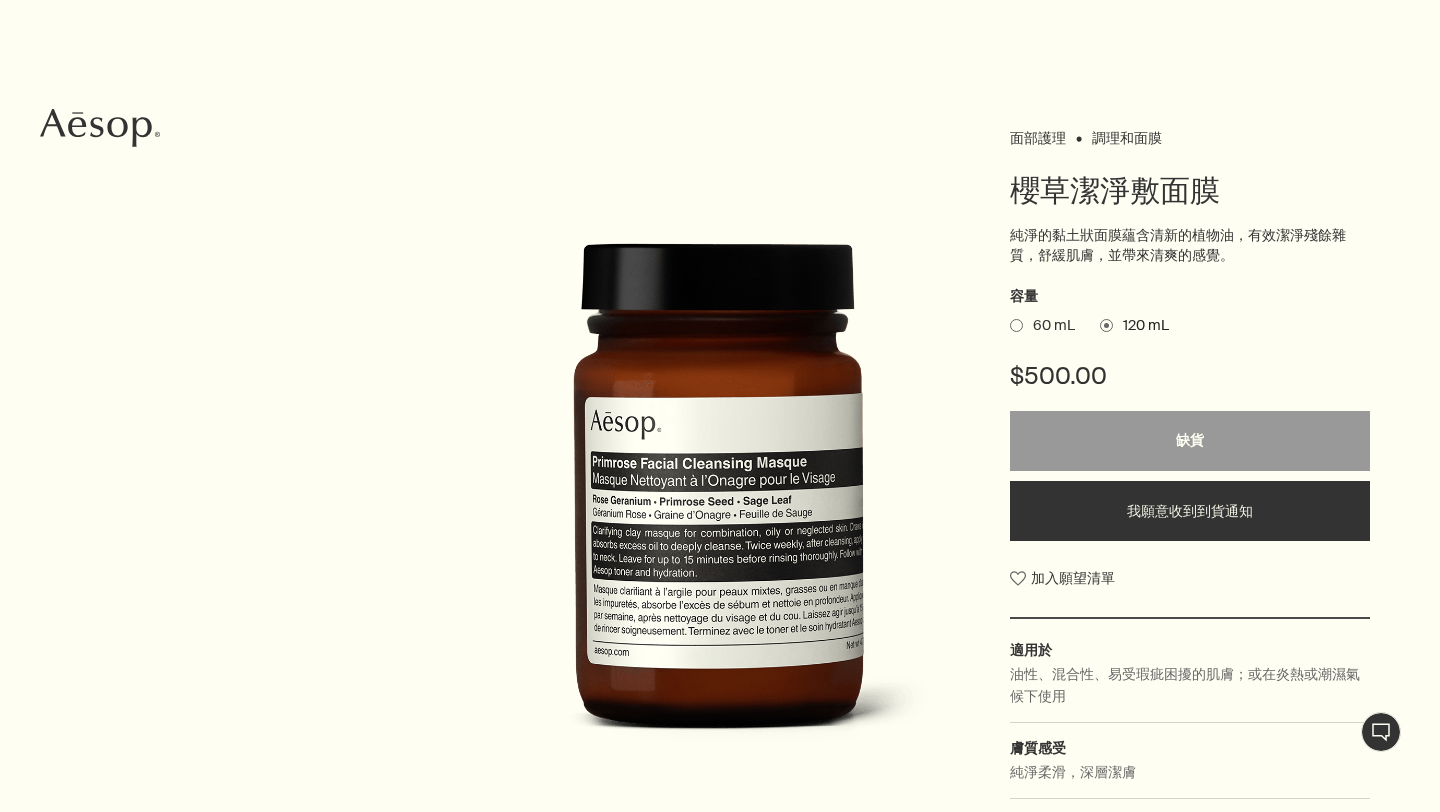 click at bounding box center [1016, 325] 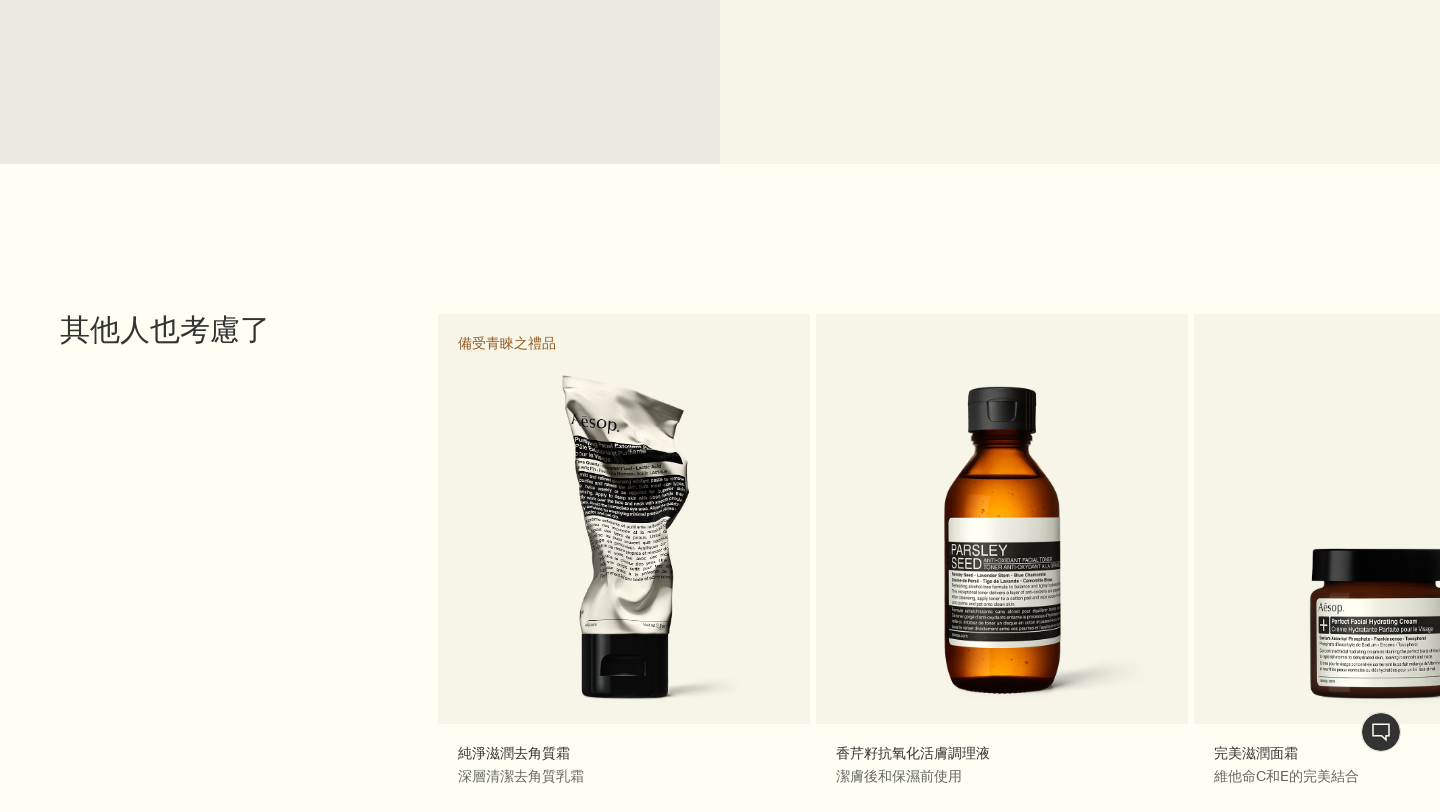 scroll, scrollTop: 1989, scrollLeft: 0, axis: vertical 